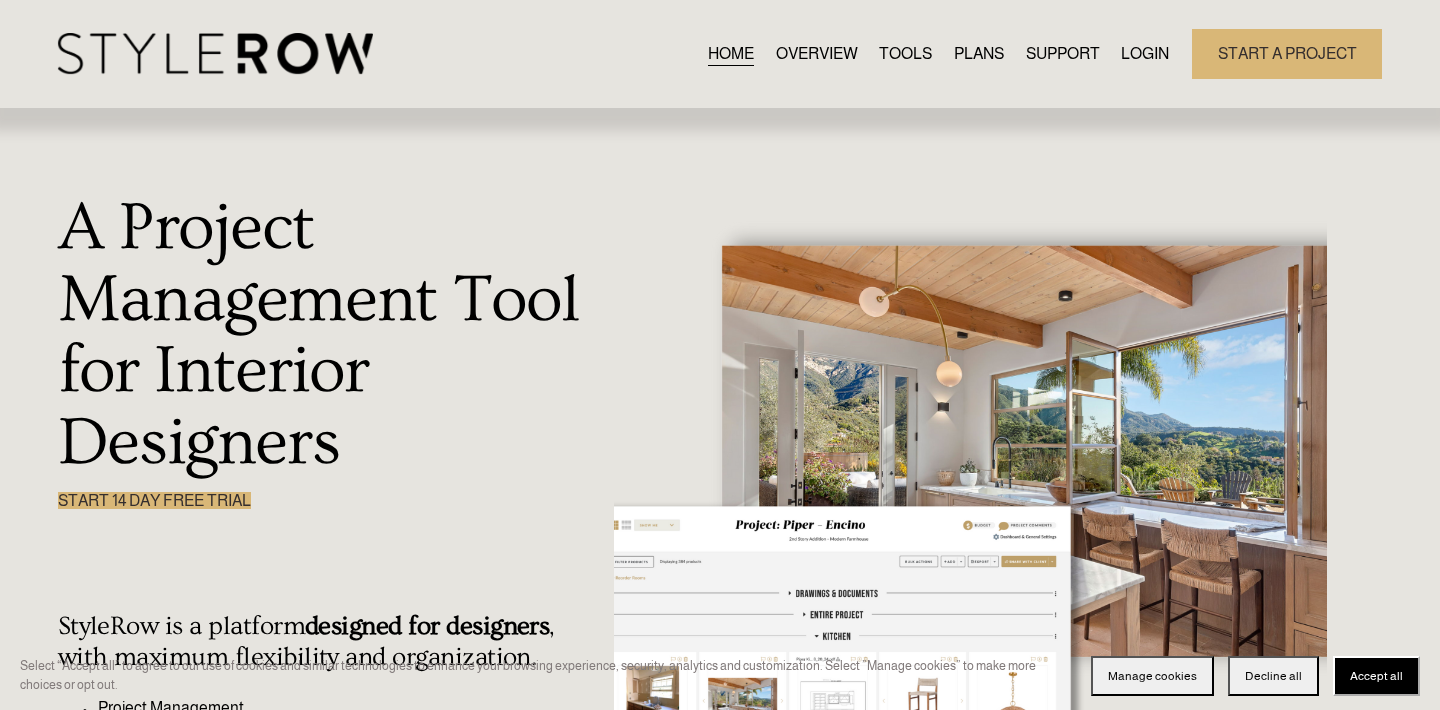 scroll, scrollTop: 0, scrollLeft: 0, axis: both 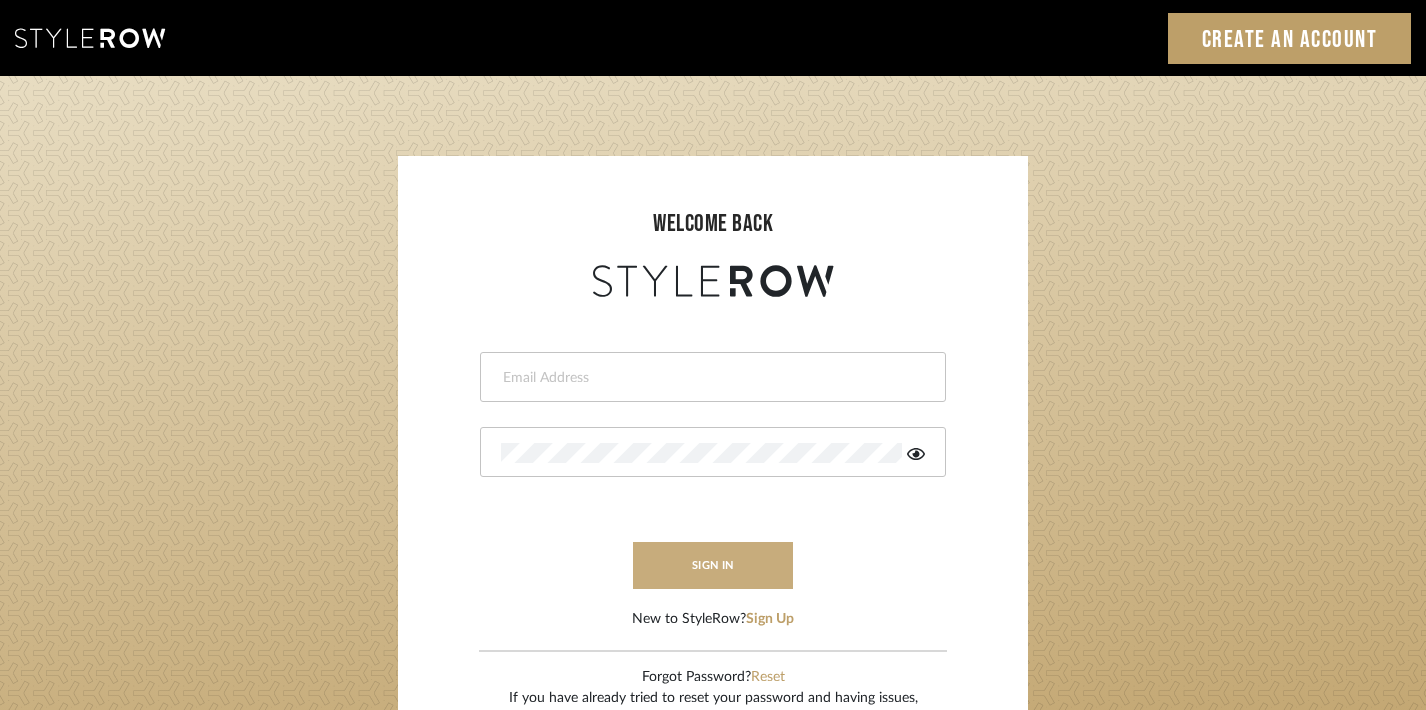 type on "[USERNAME]@[EXAMPLE.COM]" 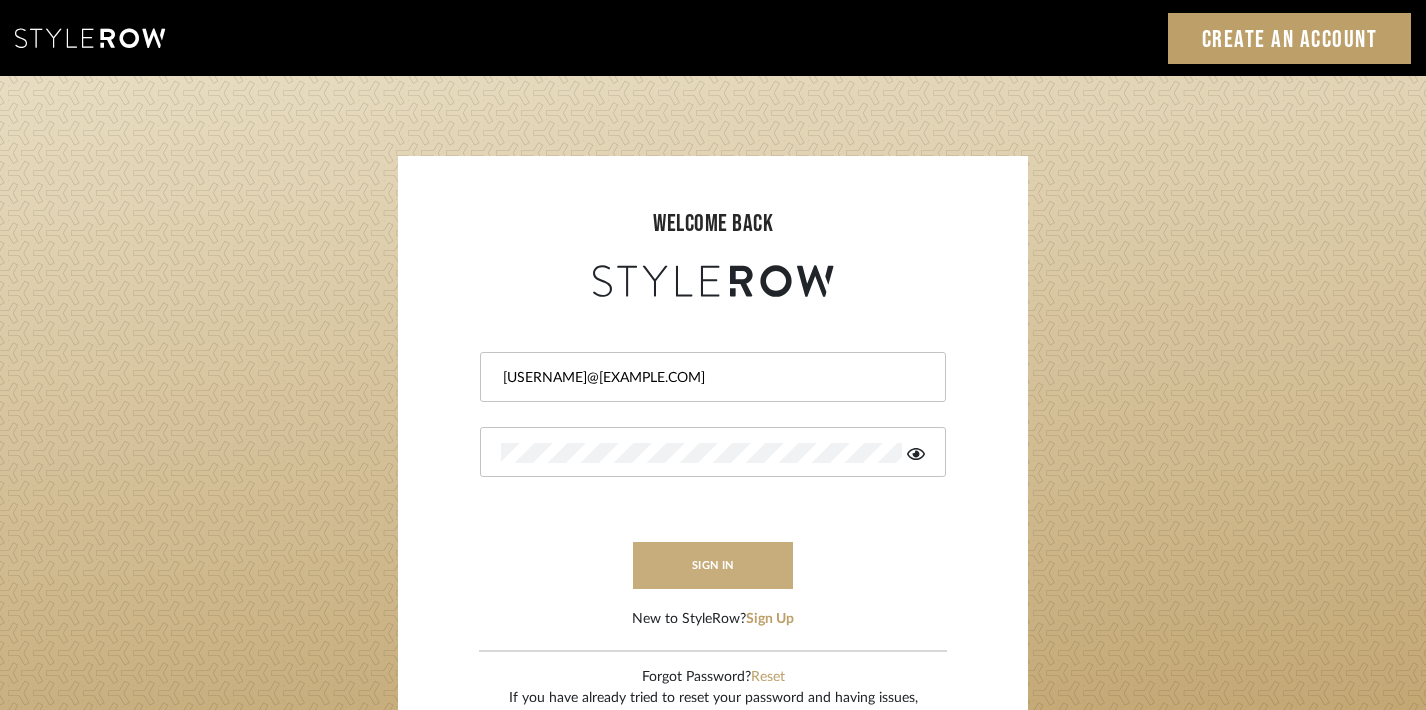 click on "sign in" at bounding box center (713, 565) 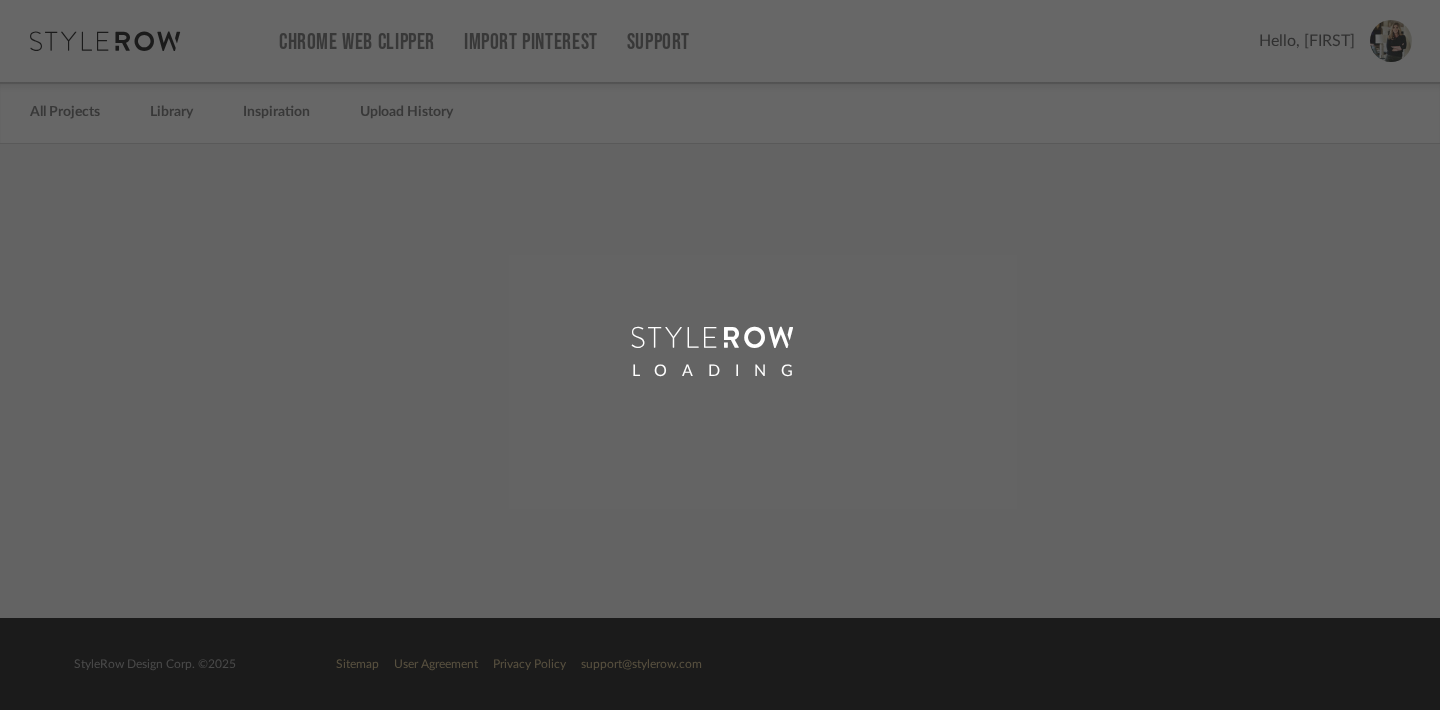 scroll, scrollTop: 0, scrollLeft: 0, axis: both 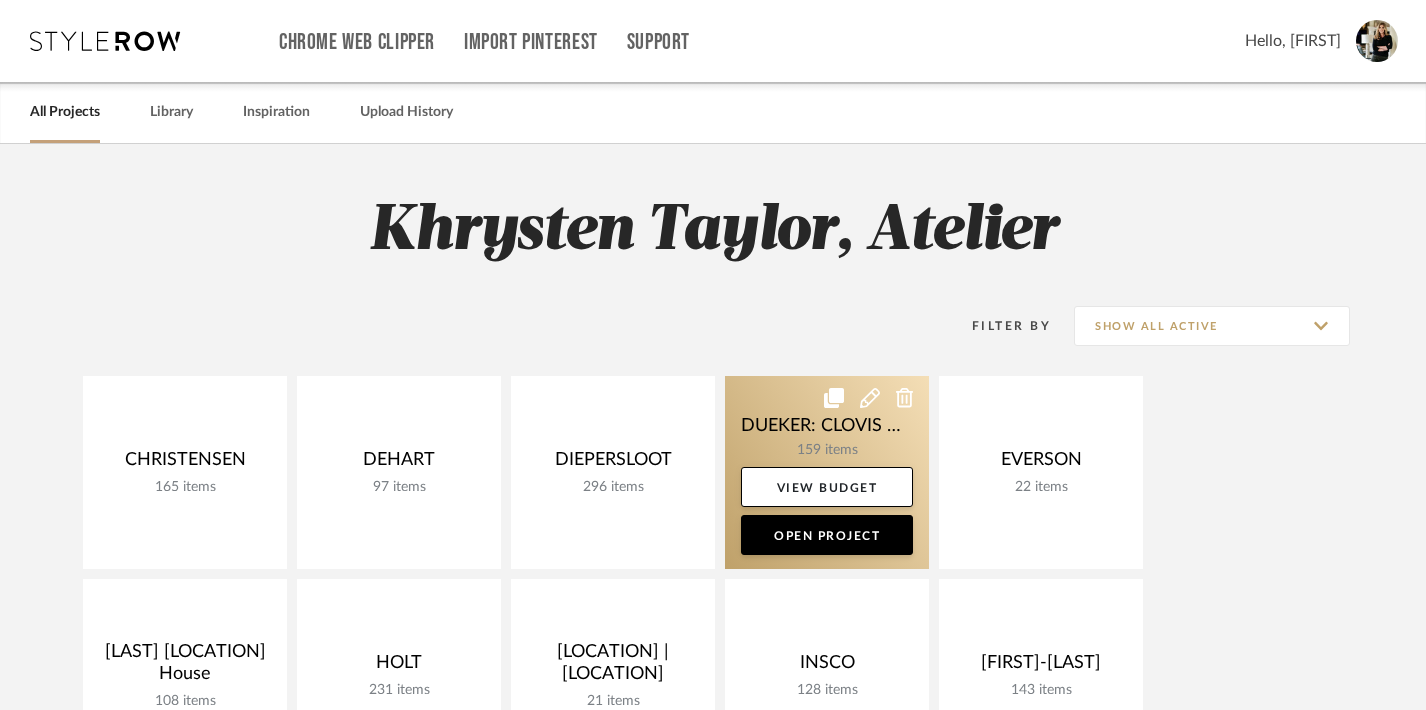click at bounding box center [827, 472] 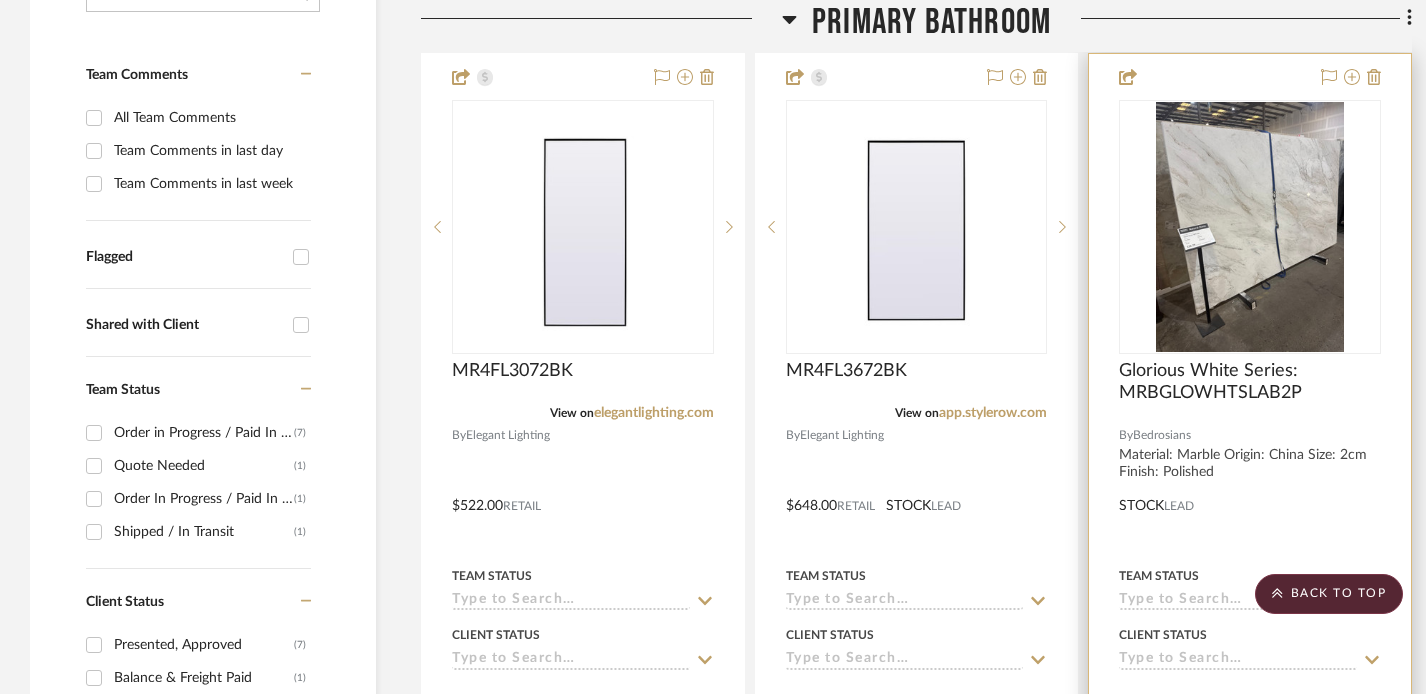 scroll, scrollTop: 489, scrollLeft: 0, axis: vertical 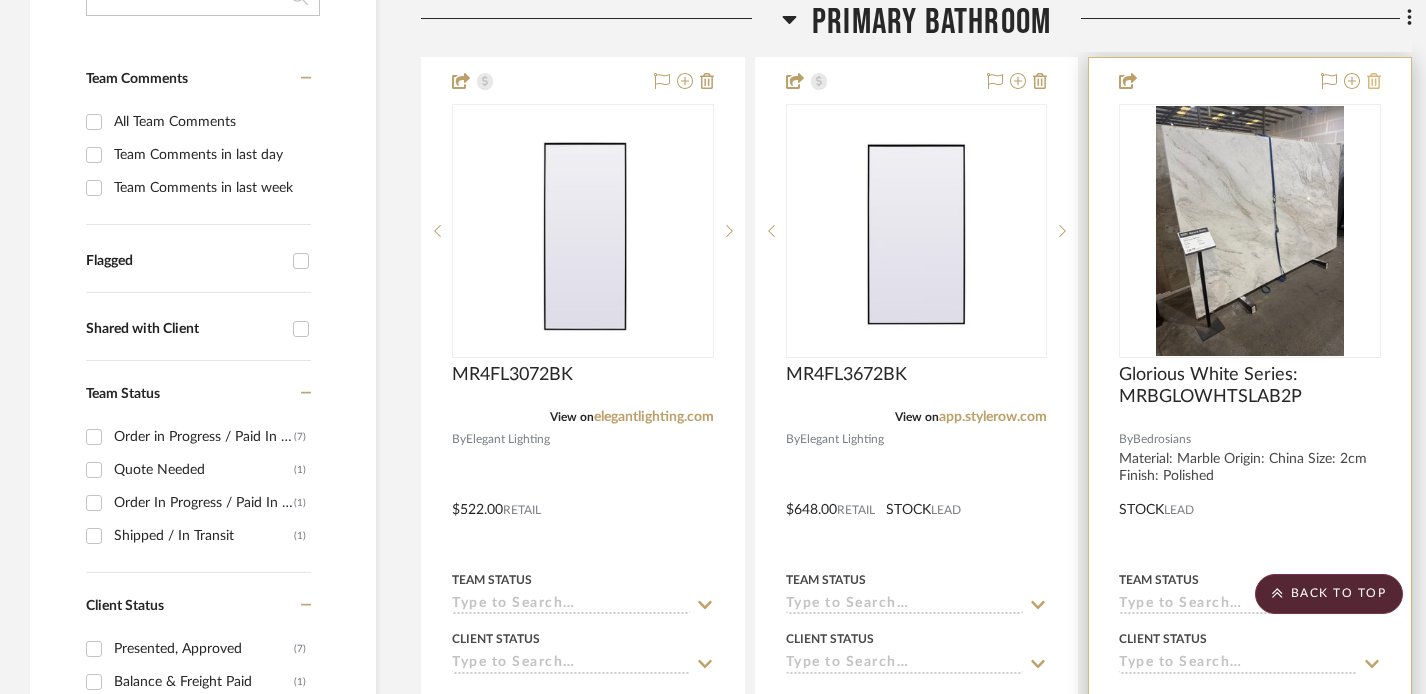 click at bounding box center (1374, 81) 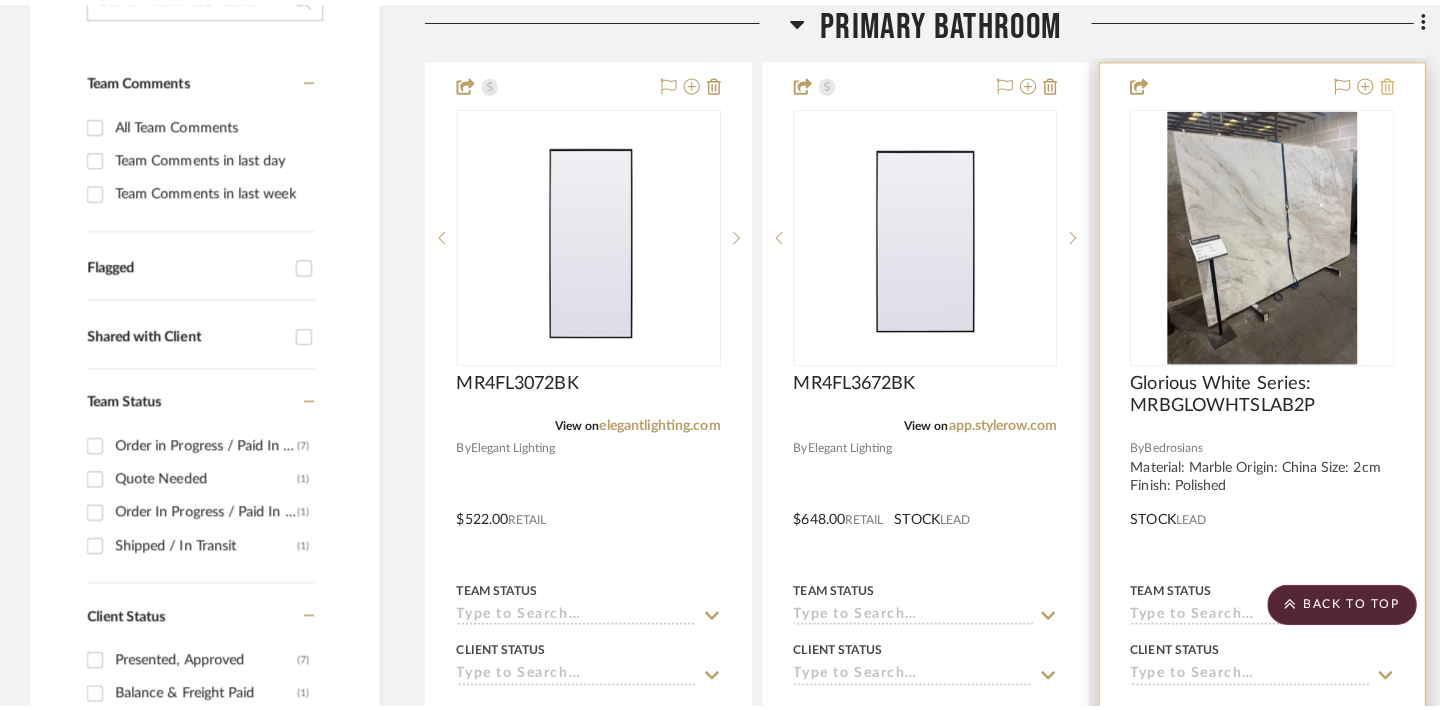scroll, scrollTop: 0, scrollLeft: 0, axis: both 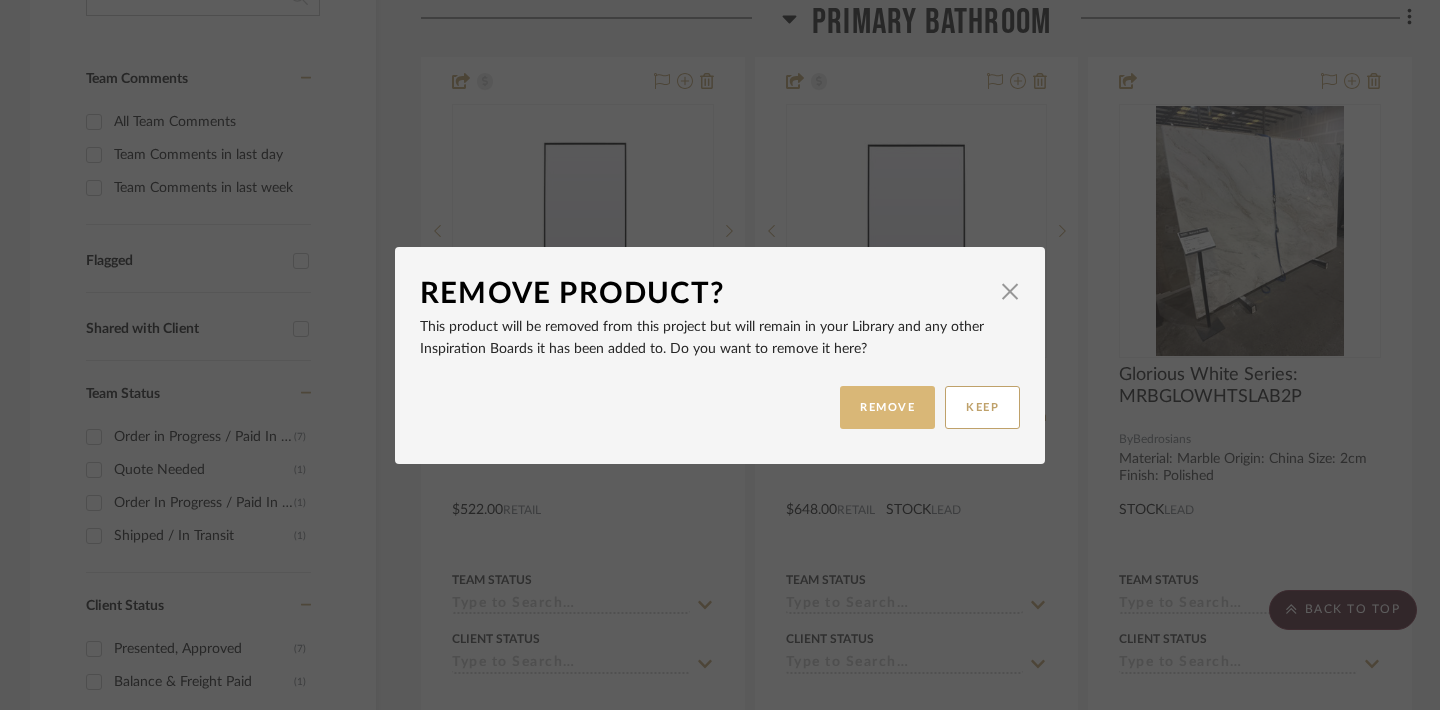 click on "REMOVE" at bounding box center (887, 407) 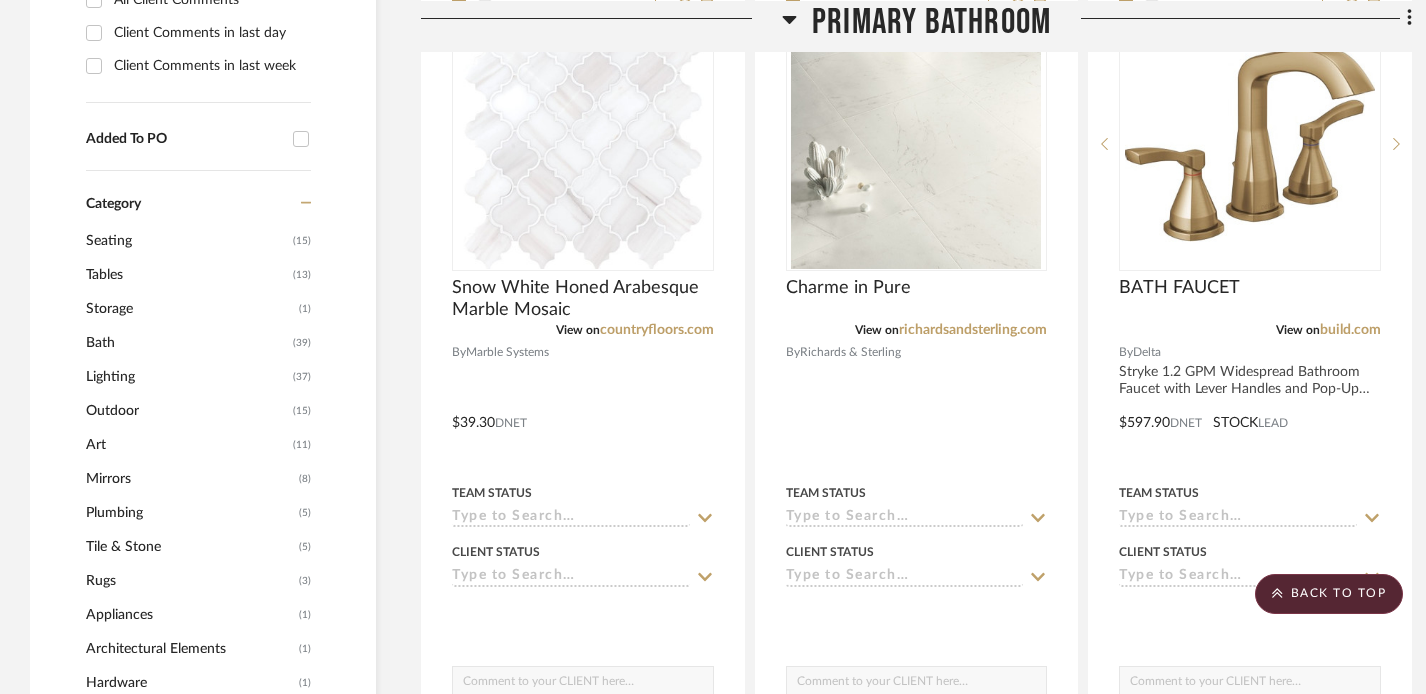 scroll, scrollTop: 1466, scrollLeft: 0, axis: vertical 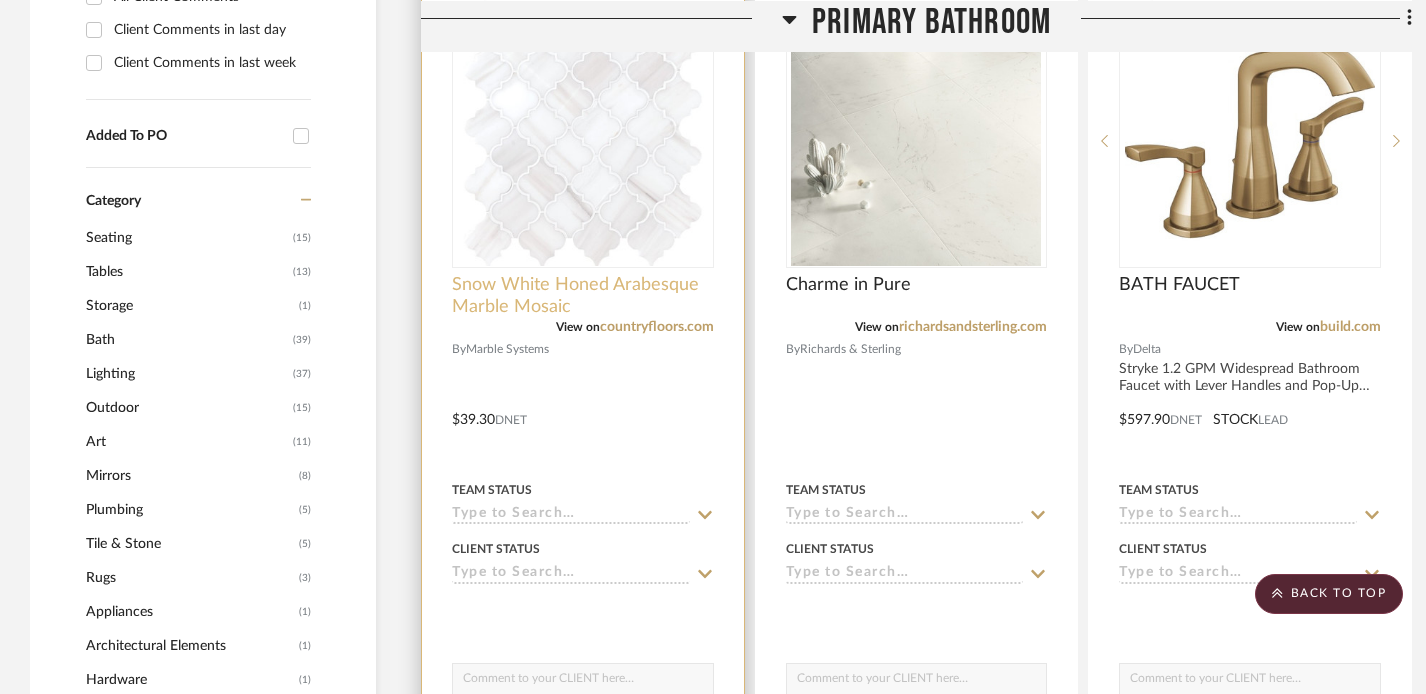 click on "Snow White Honed Arabesque Marble Mosaic" at bounding box center (583, 296) 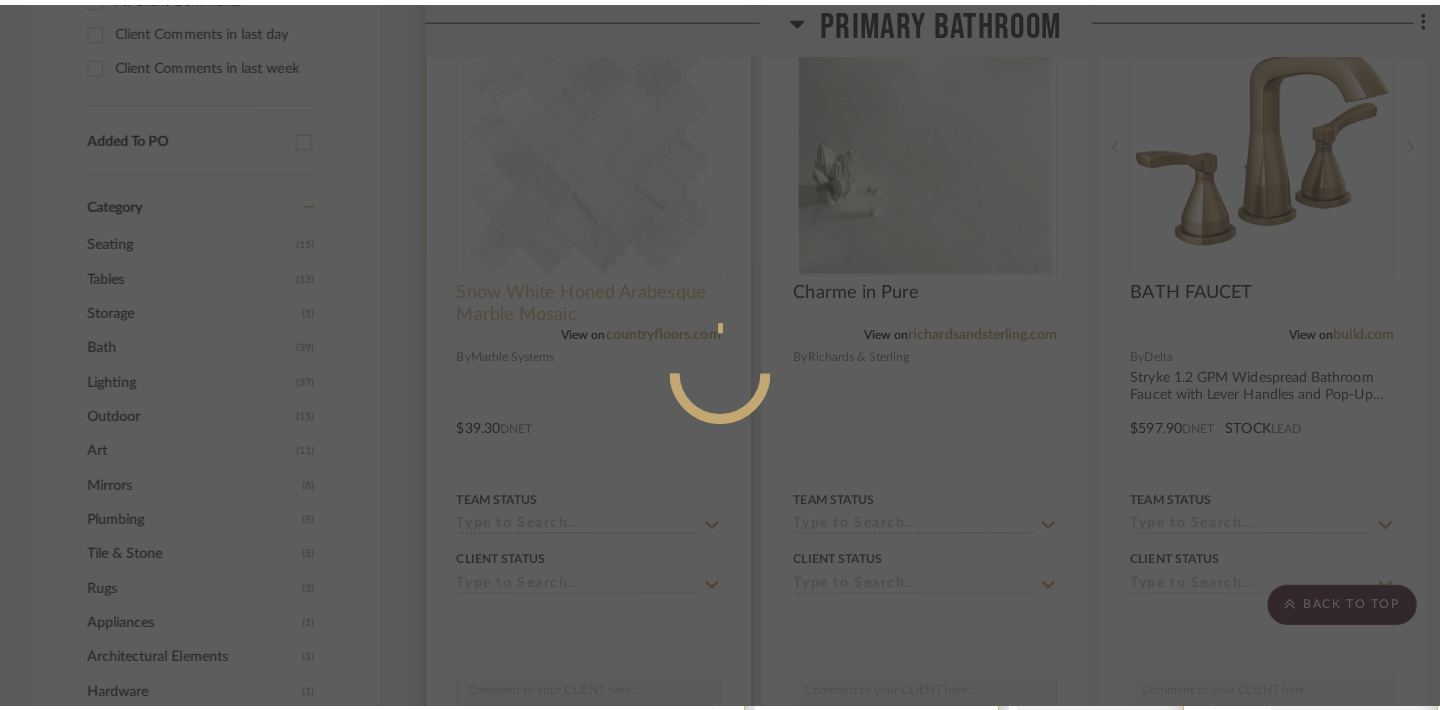 scroll, scrollTop: 0, scrollLeft: 0, axis: both 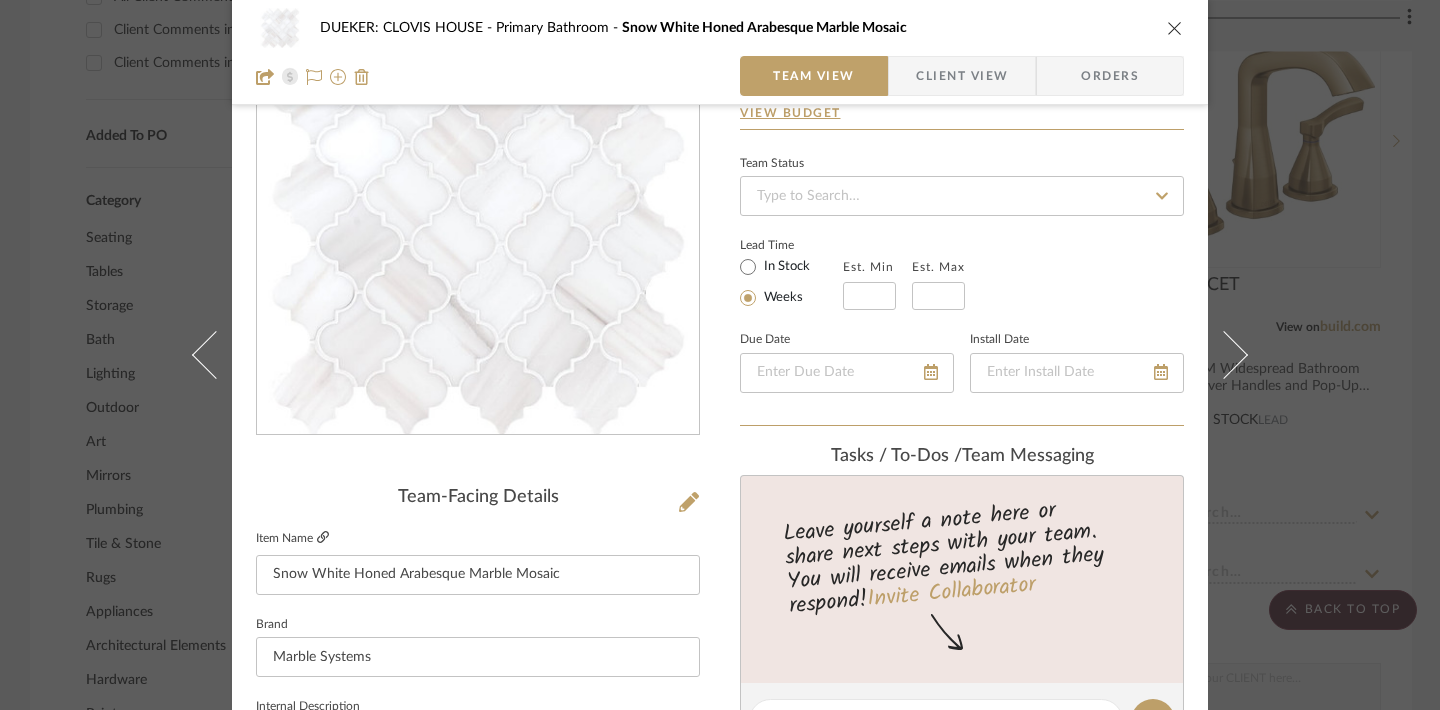 click at bounding box center [323, 537] 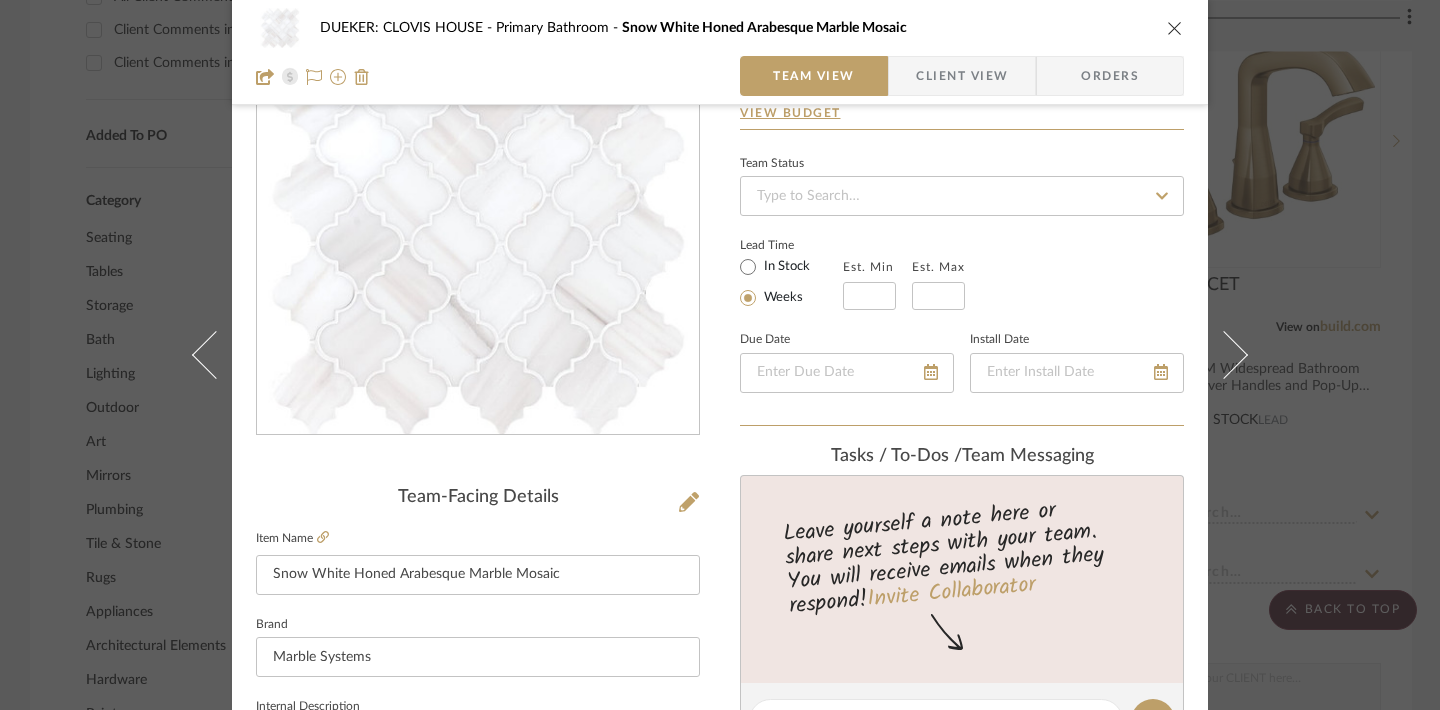 click at bounding box center [1175, 28] 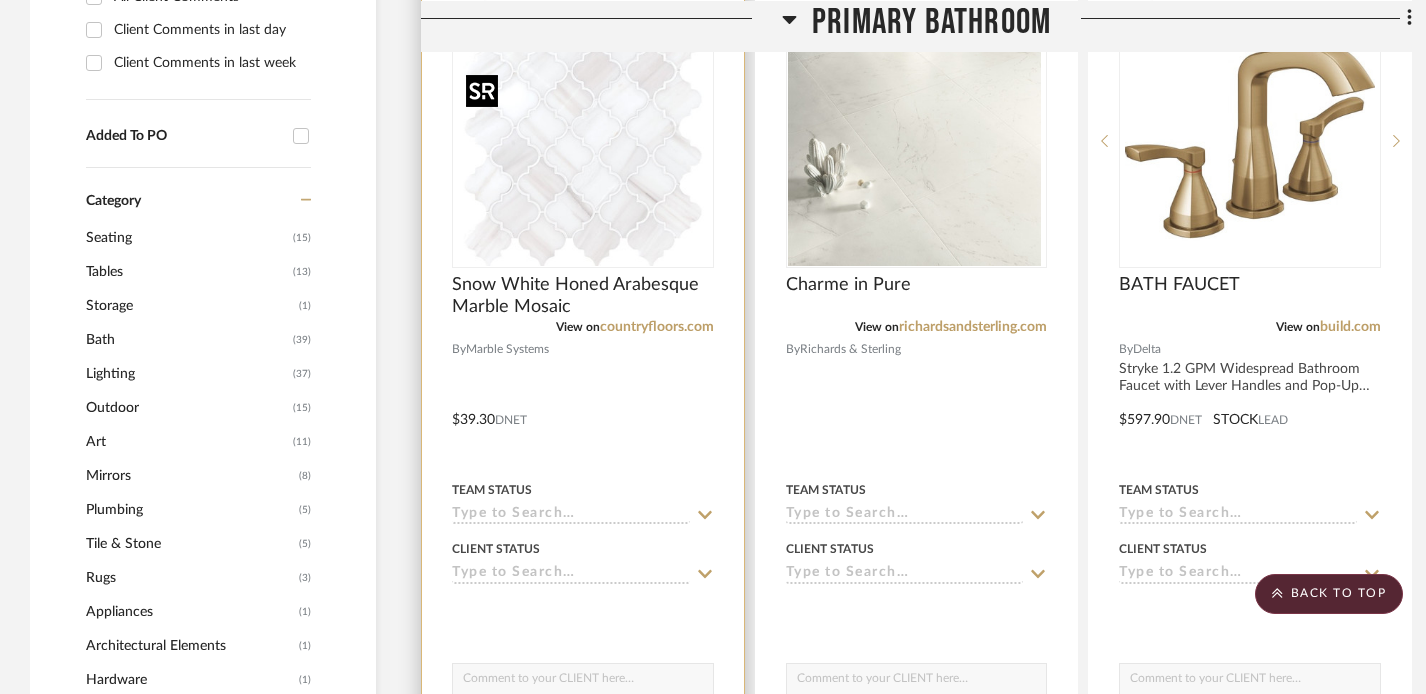 scroll, scrollTop: 0, scrollLeft: 0, axis: both 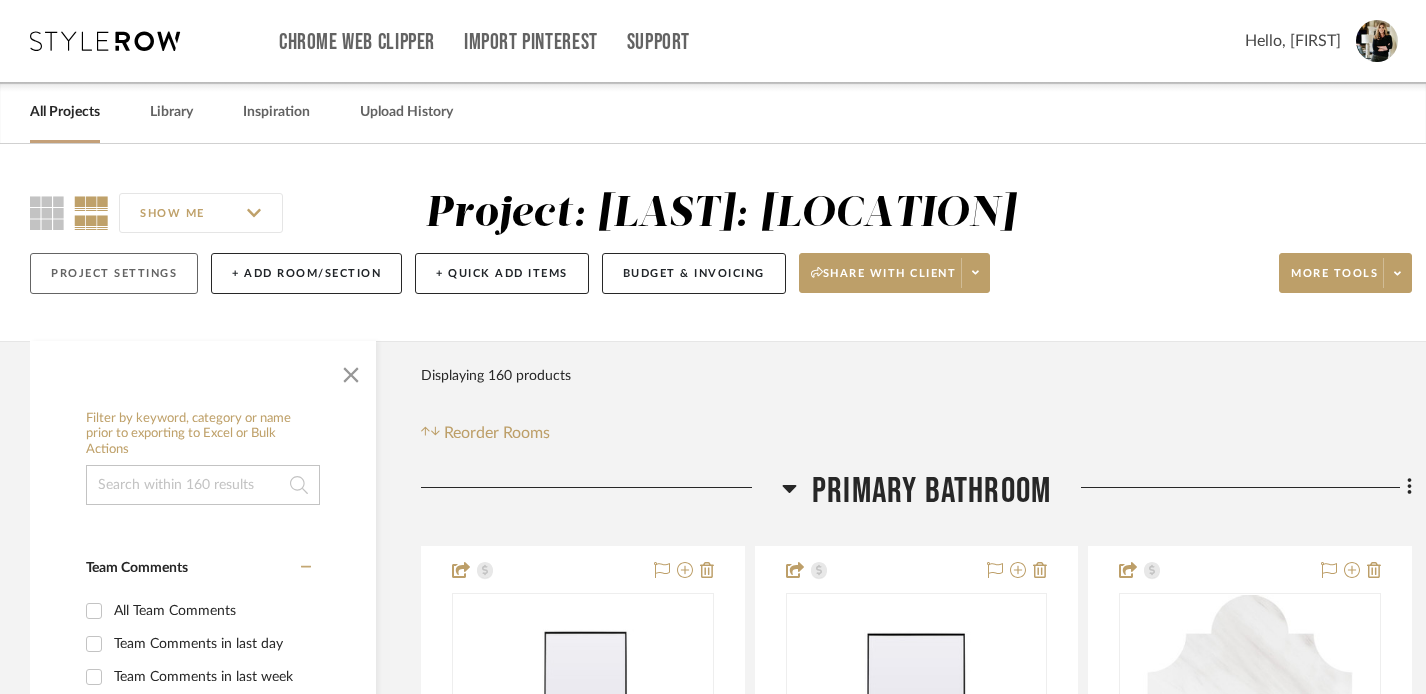 click on "Project Settings" at bounding box center (114, 273) 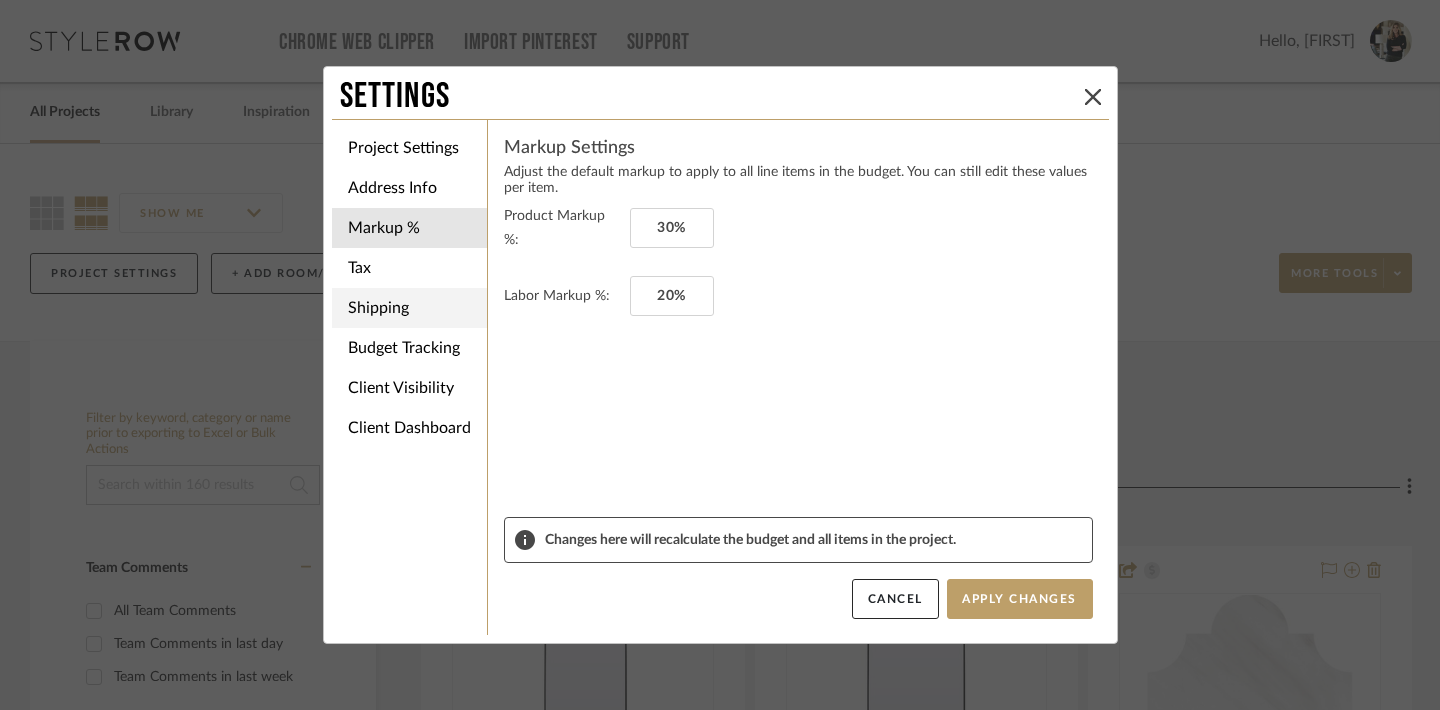 click on "Shipping" at bounding box center [409, 308] 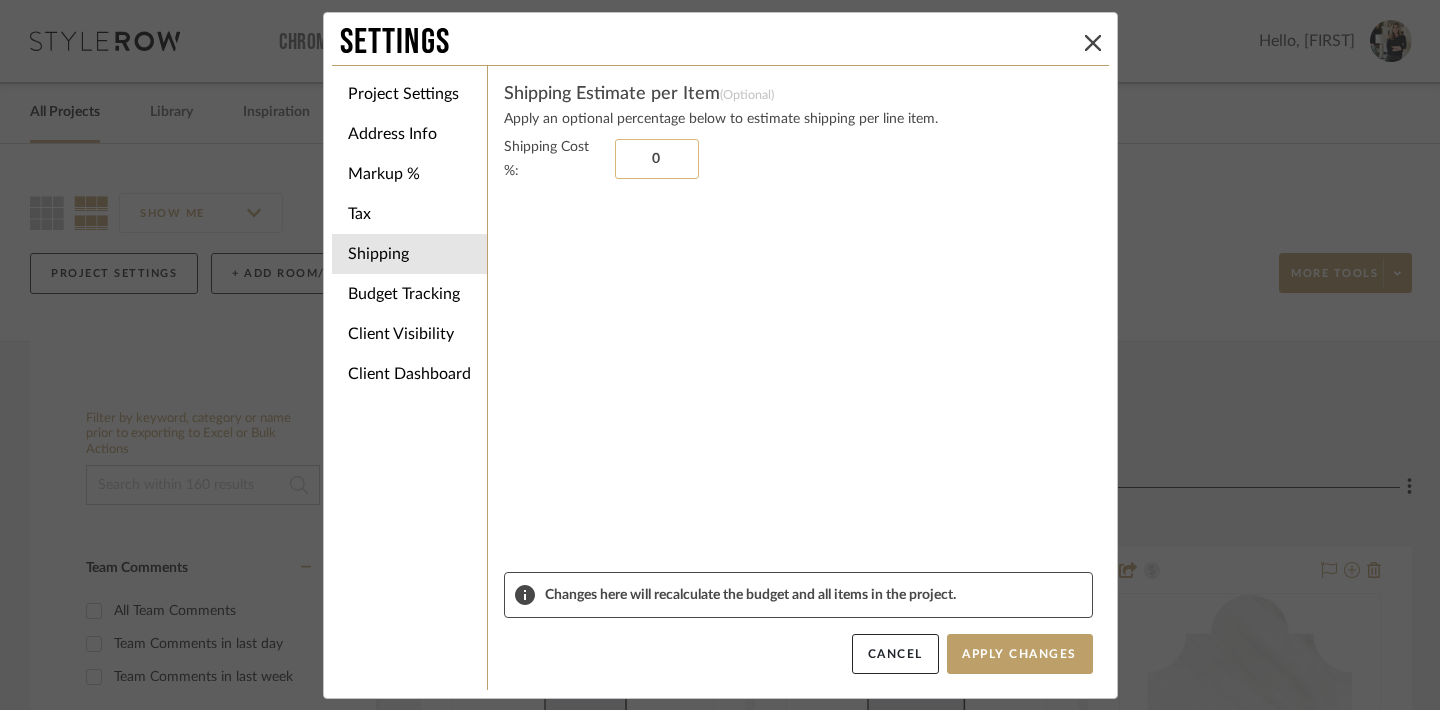 click on "0" at bounding box center [657, 159] 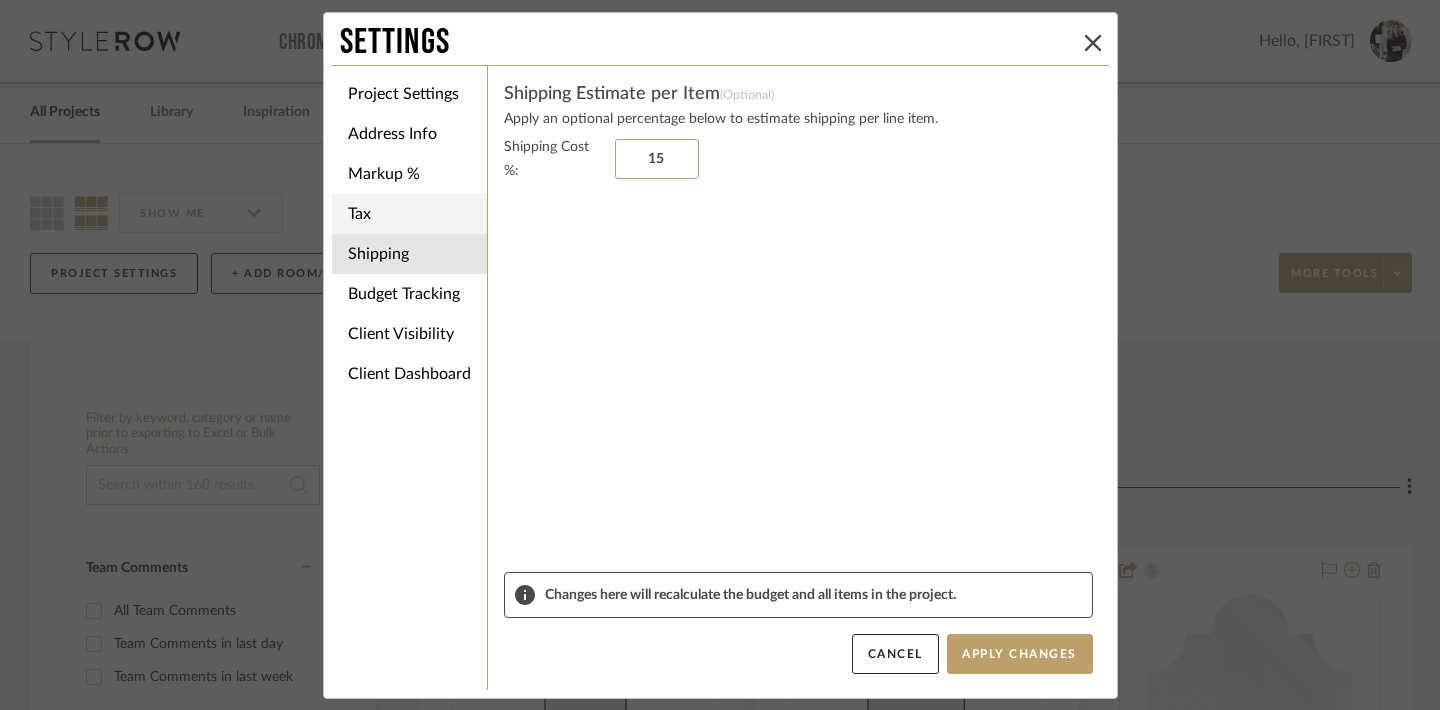type on "15" 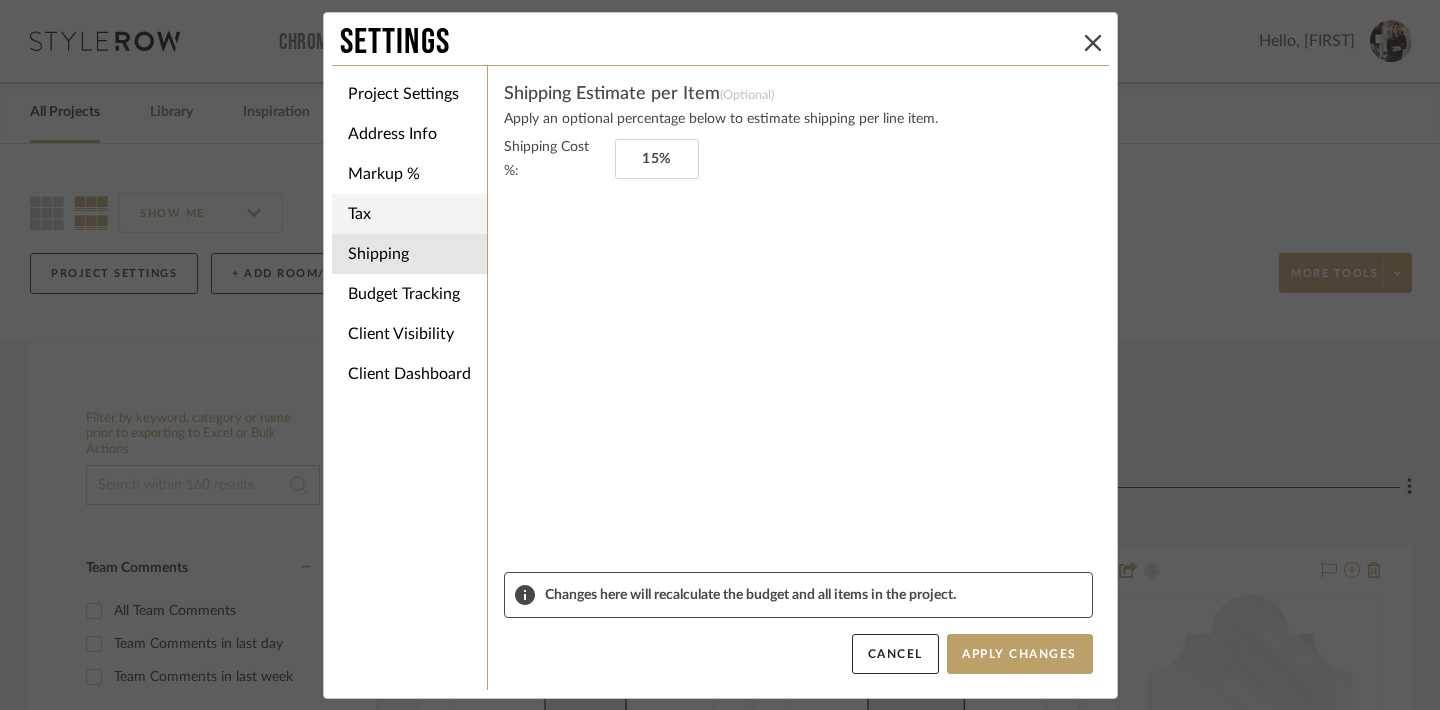 click on "Tax" at bounding box center (409, 214) 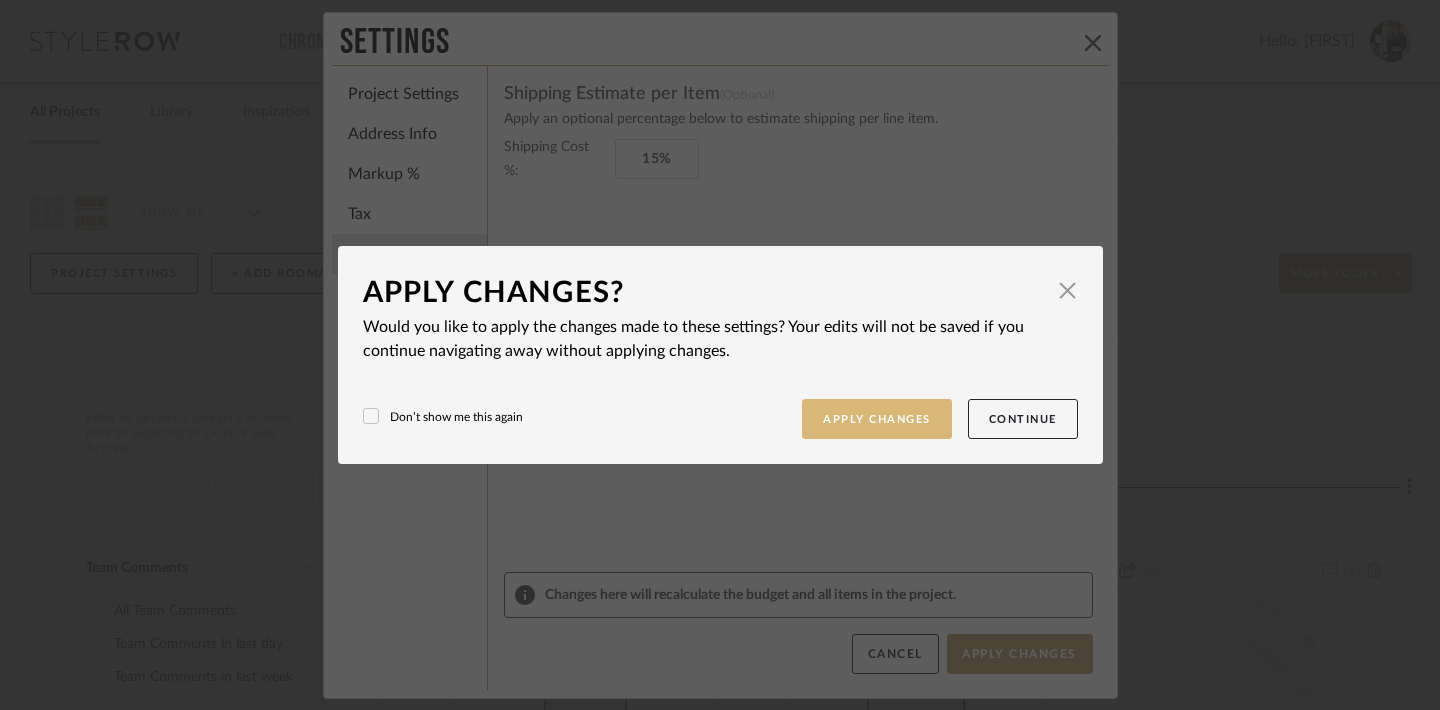 click on "Apply Changes" at bounding box center (877, 419) 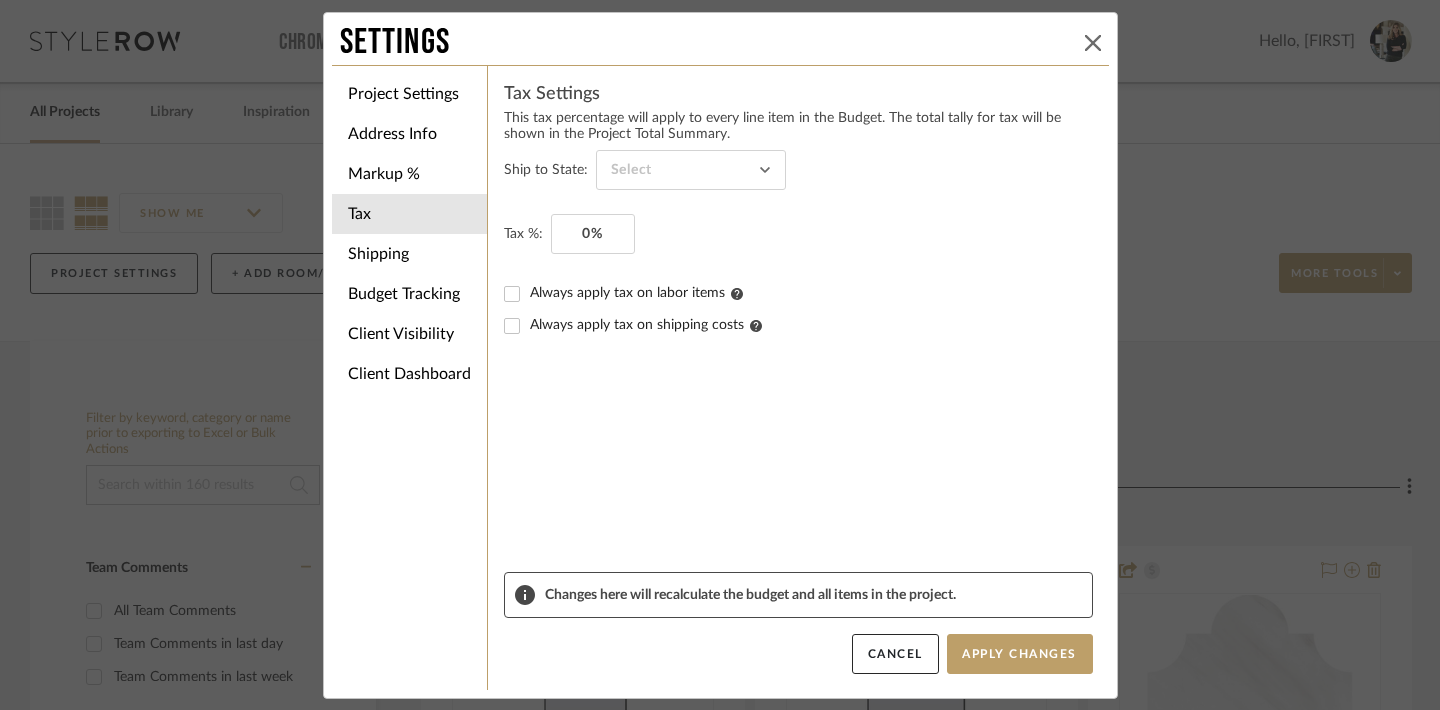 click at bounding box center (1093, 43) 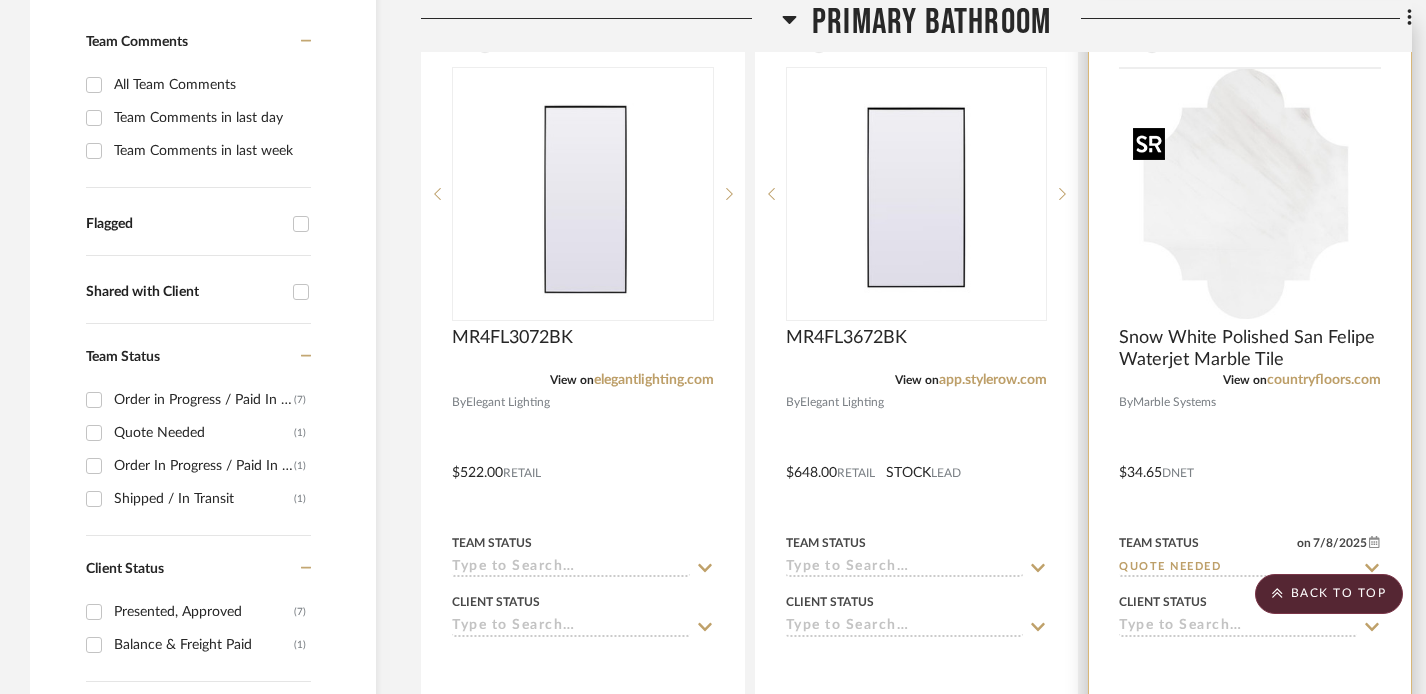 scroll, scrollTop: 509, scrollLeft: 0, axis: vertical 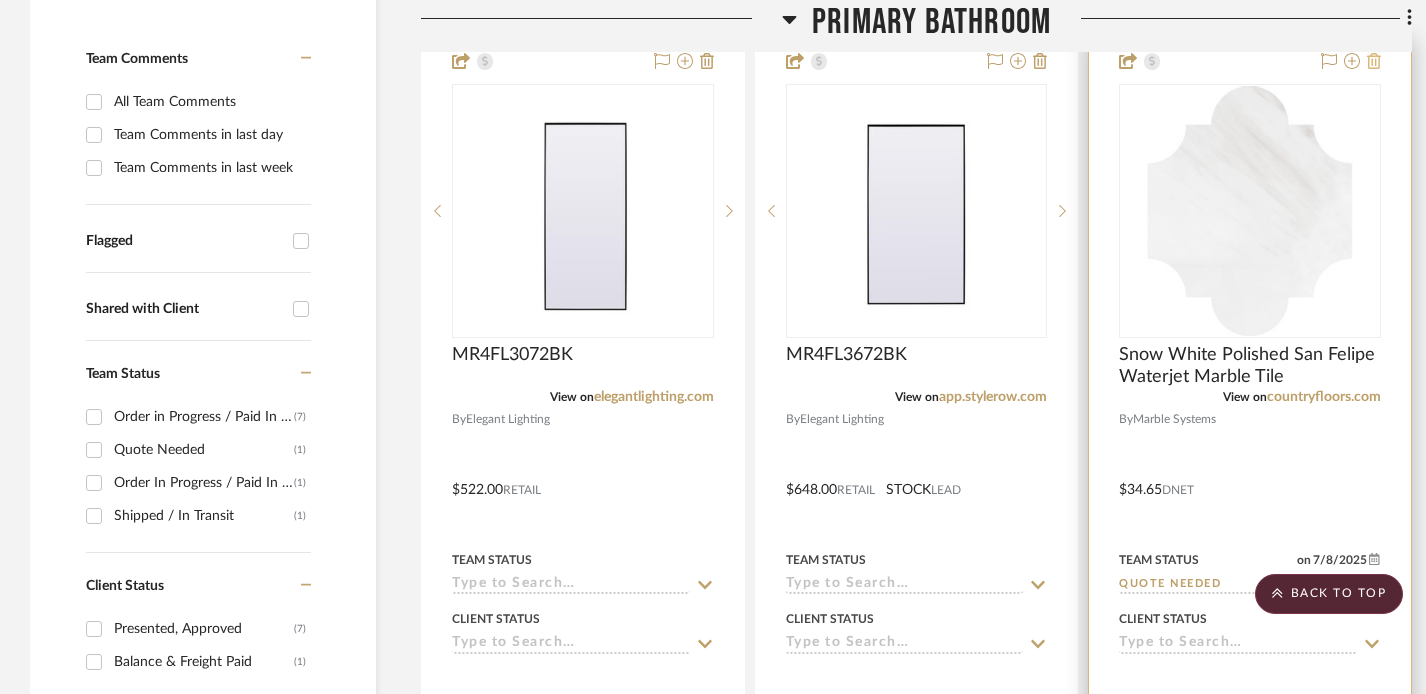 click at bounding box center (1374, 61) 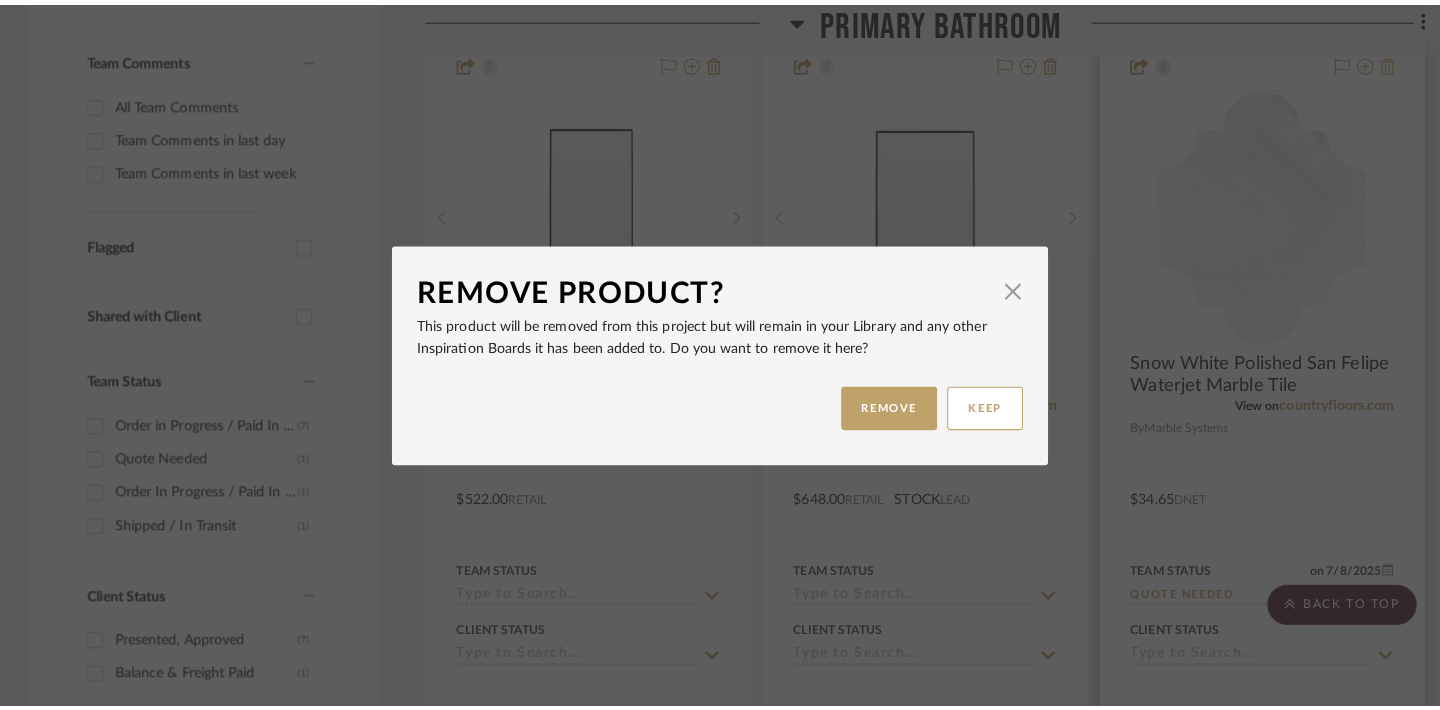 scroll, scrollTop: 0, scrollLeft: 0, axis: both 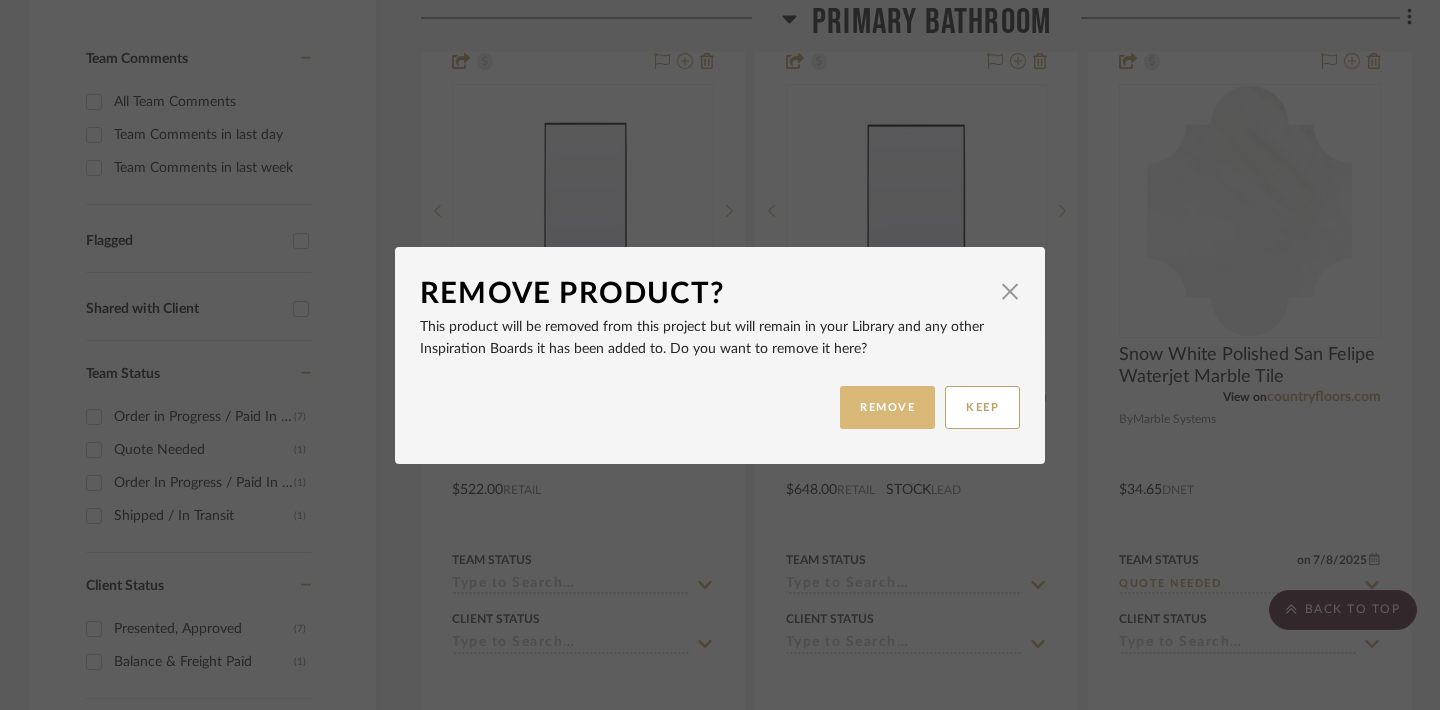click on "REMOVE" at bounding box center (887, 407) 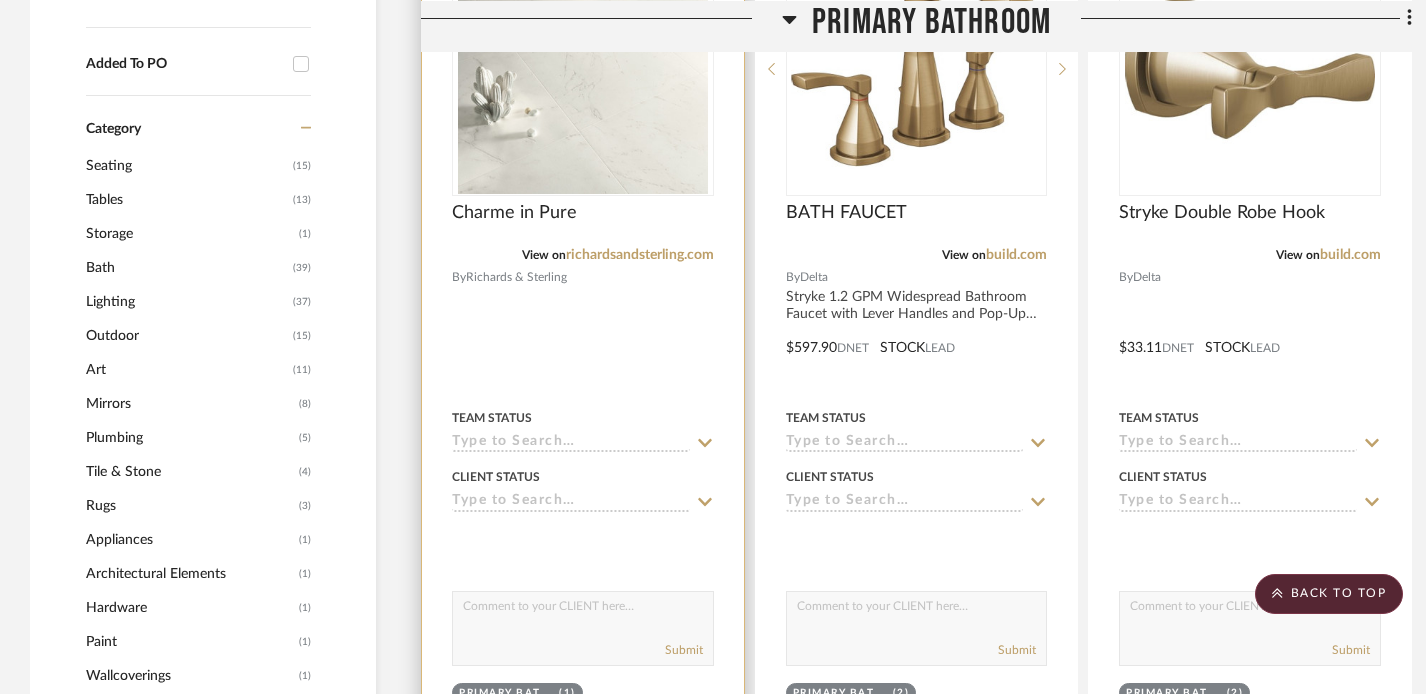 scroll, scrollTop: 1601, scrollLeft: 0, axis: vertical 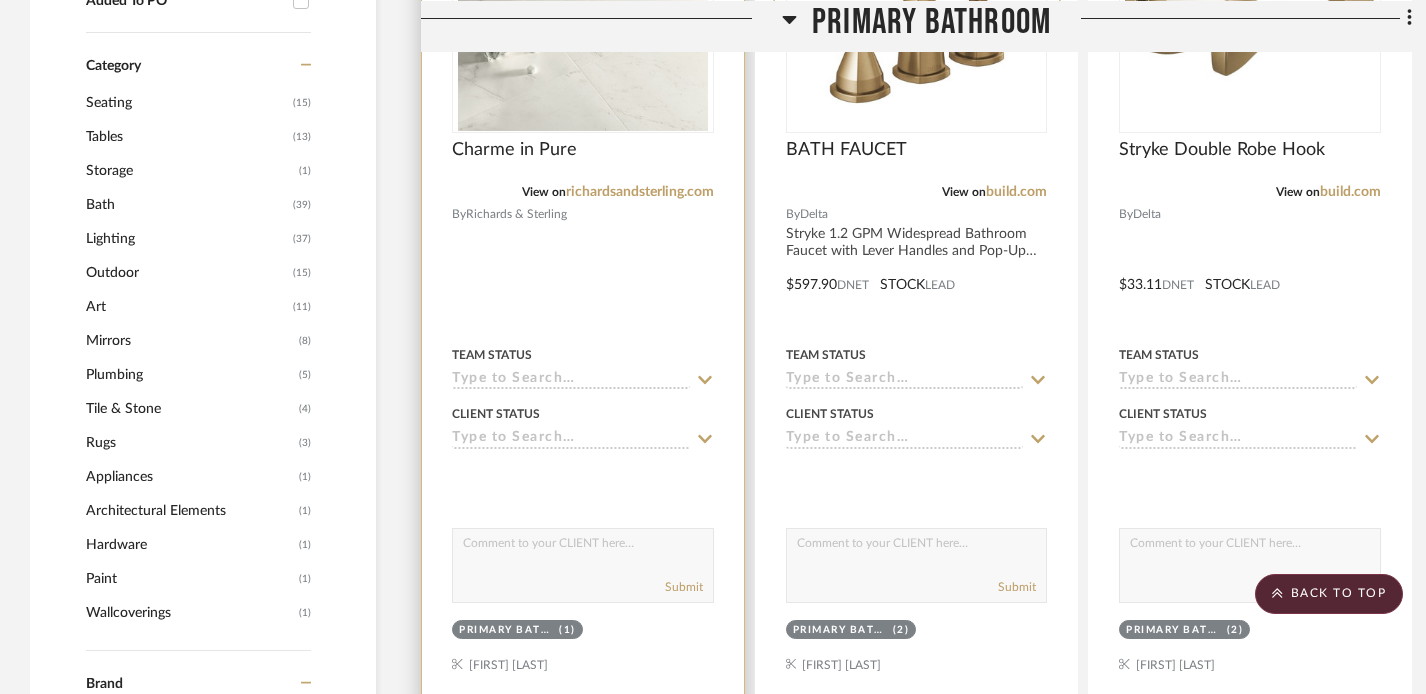 click at bounding box center [583, 548] 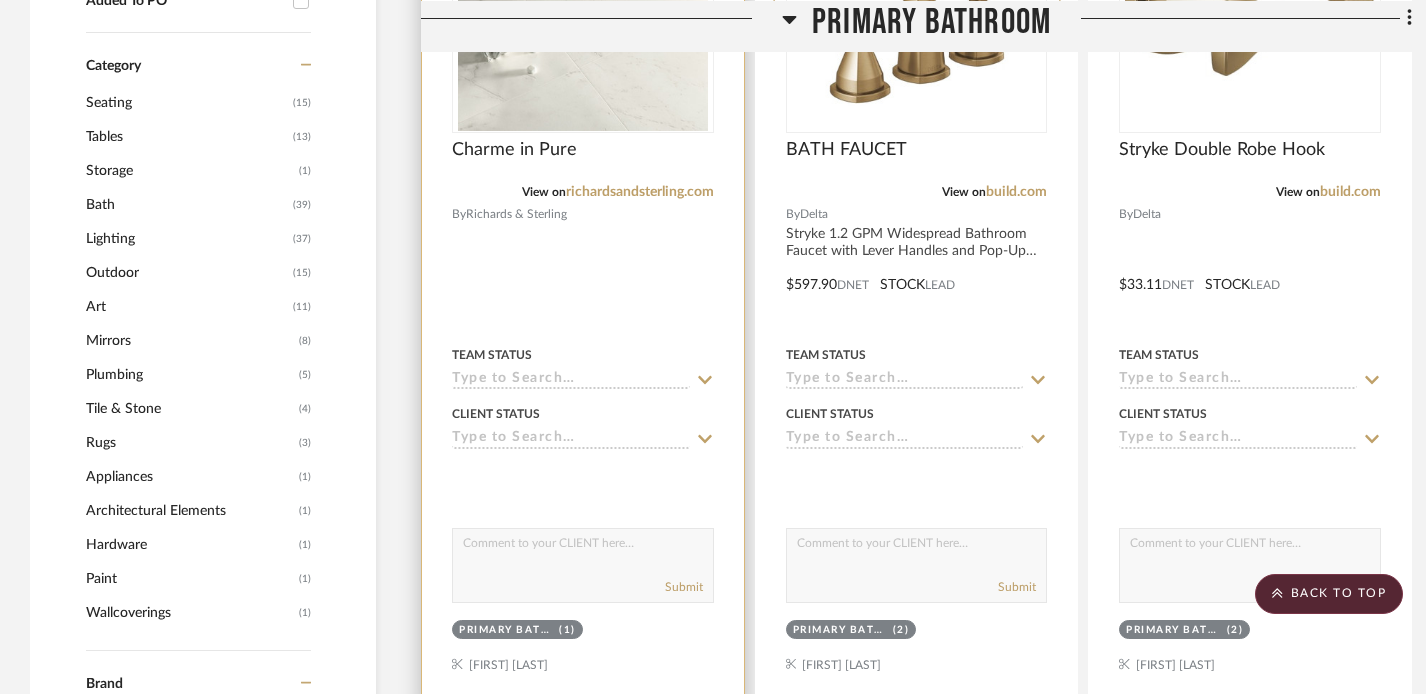 click at bounding box center [583, 6] 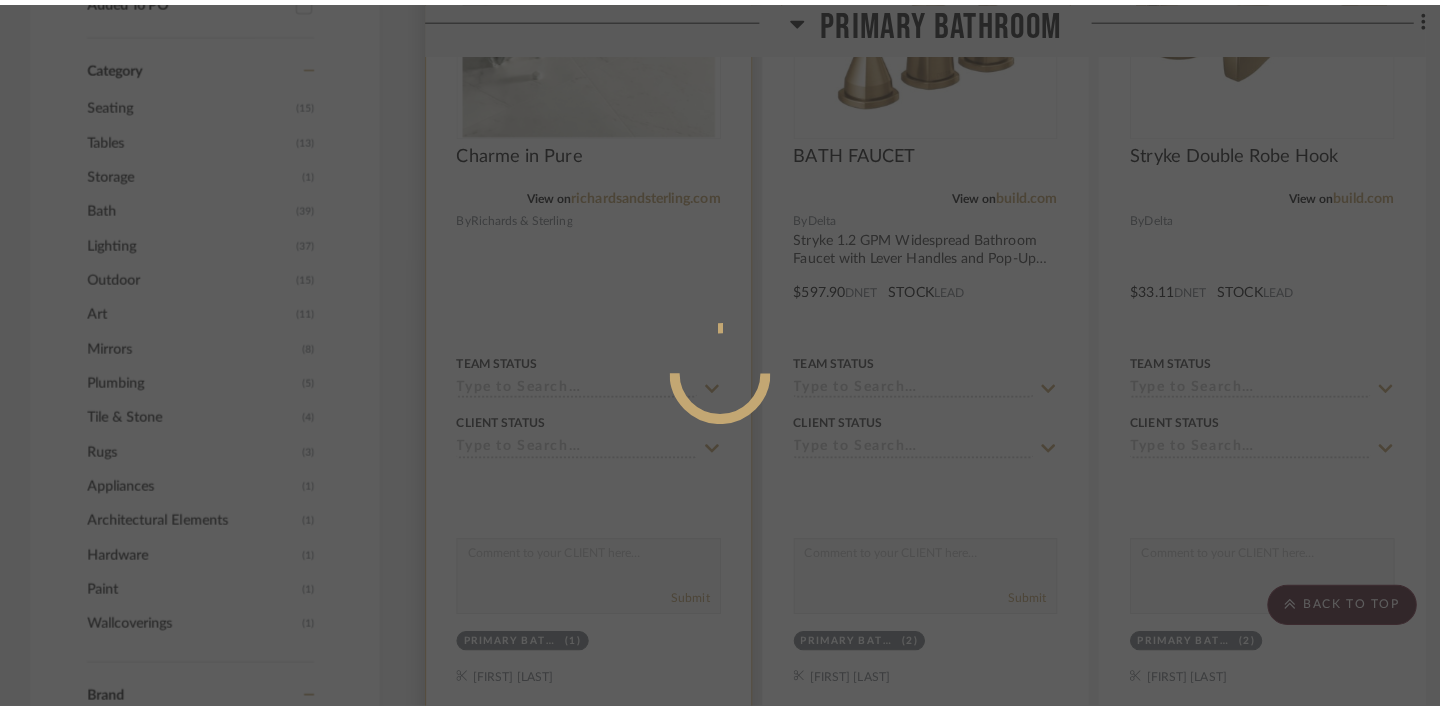 scroll, scrollTop: 0, scrollLeft: 0, axis: both 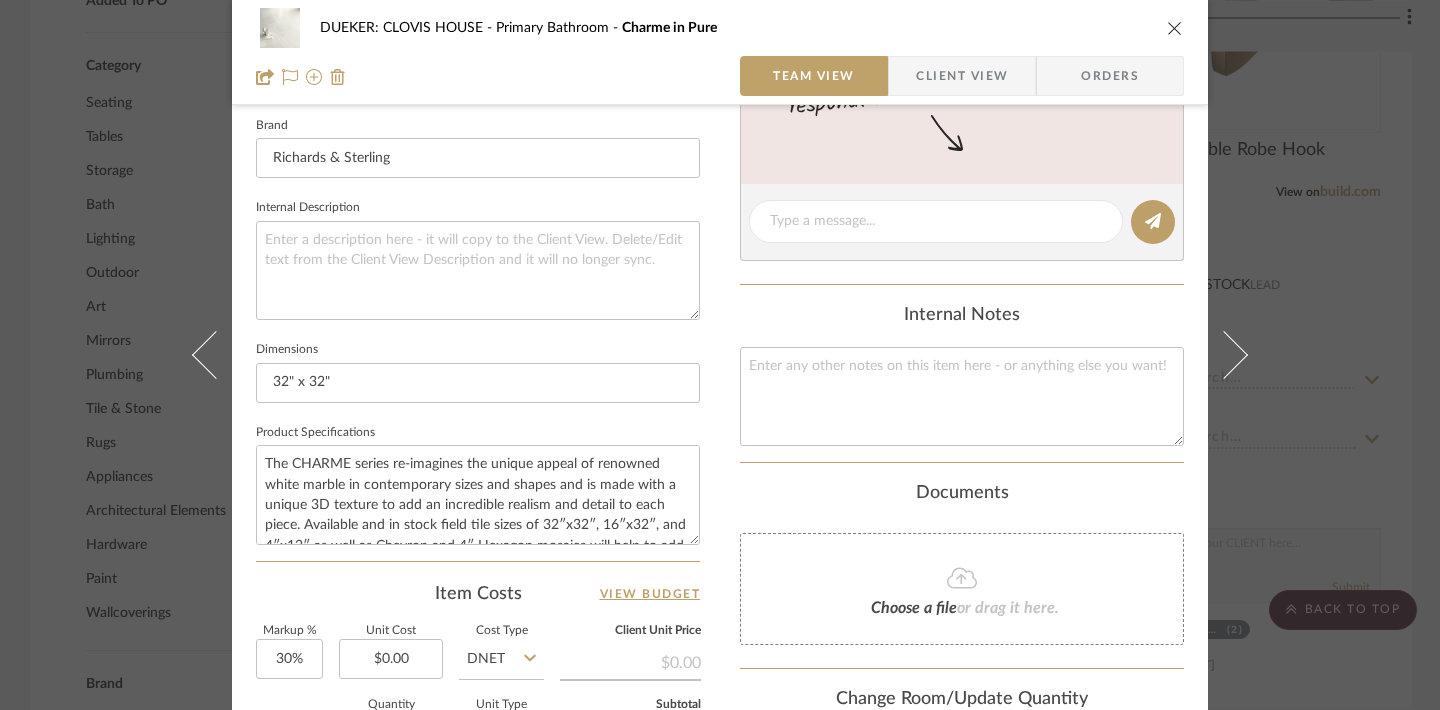 click at bounding box center (1175, 28) 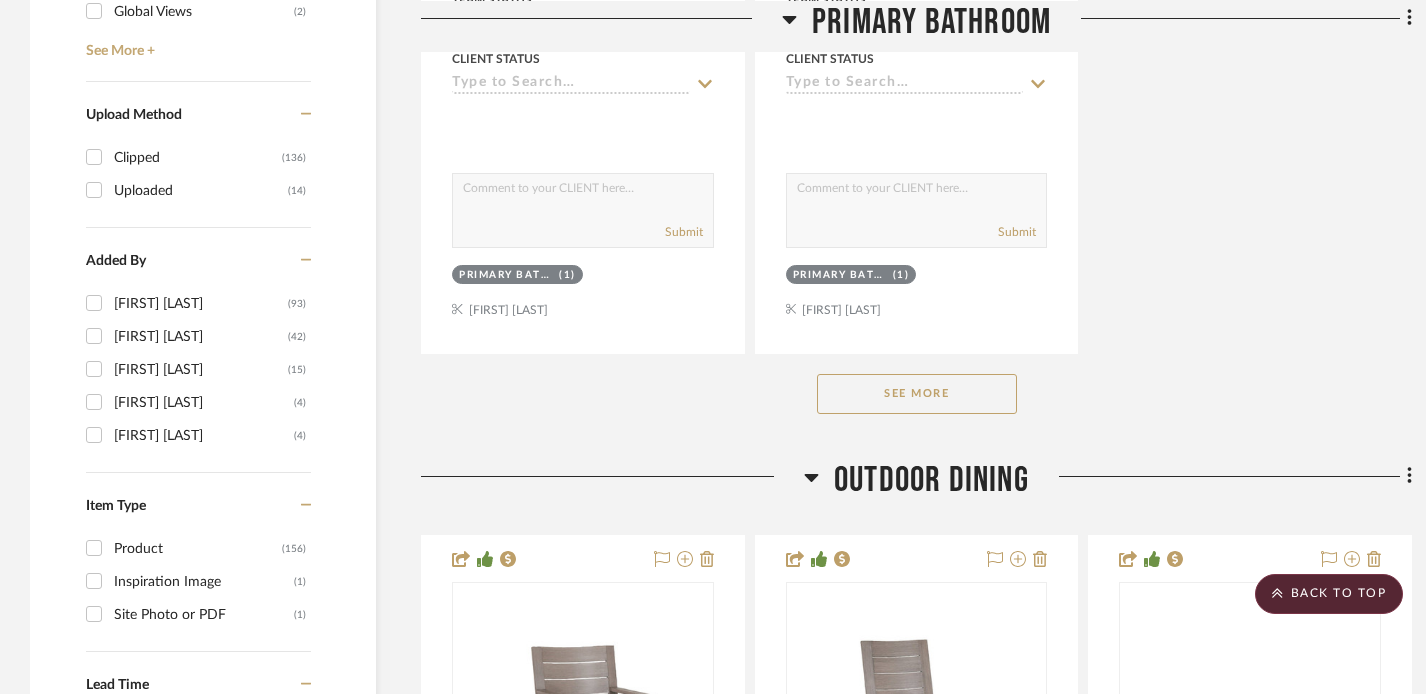 scroll, scrollTop: 2842, scrollLeft: 0, axis: vertical 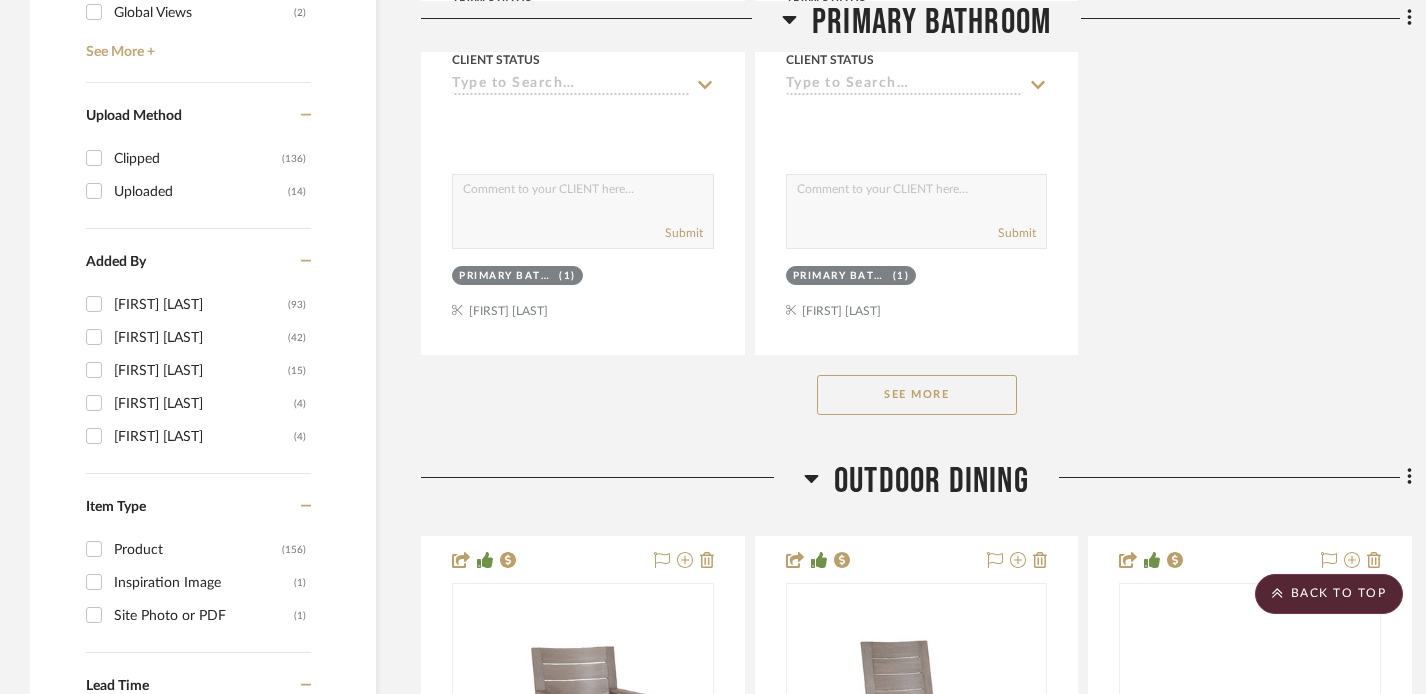 click on "See More" at bounding box center (917, 395) 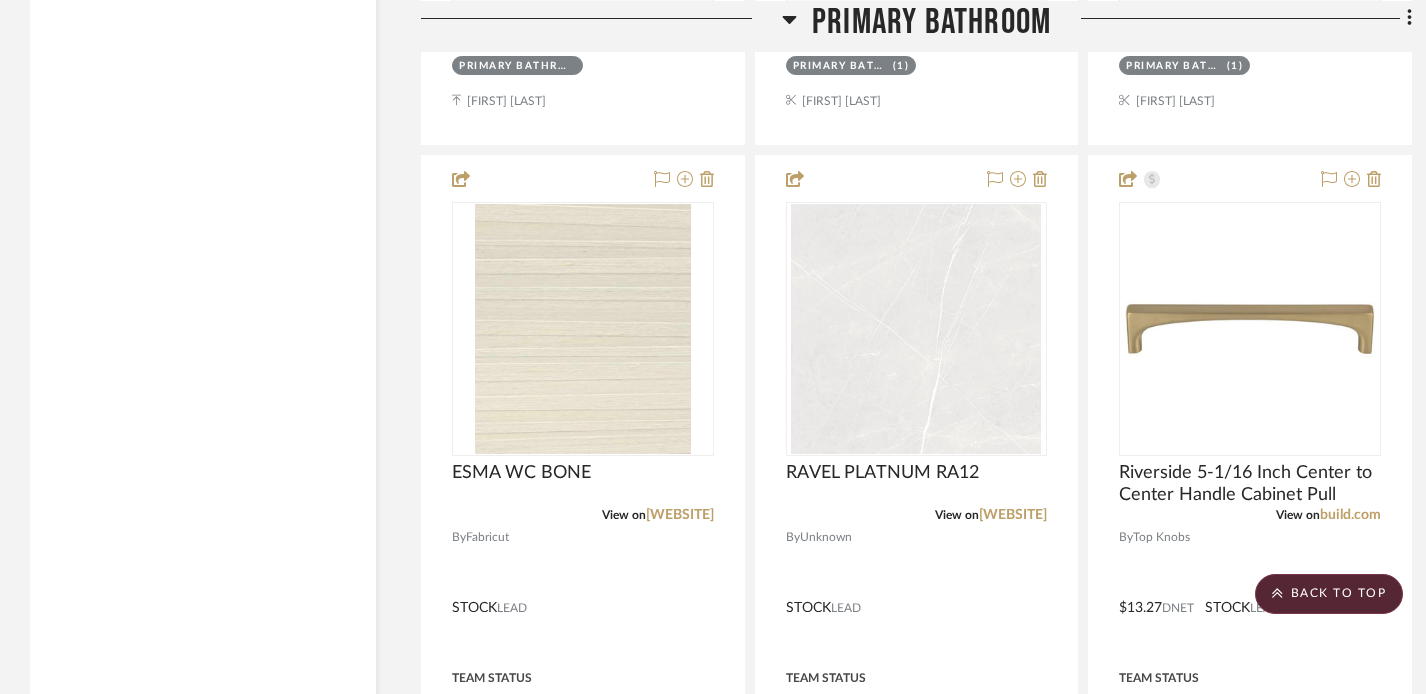 scroll, scrollTop: 9259, scrollLeft: 0, axis: vertical 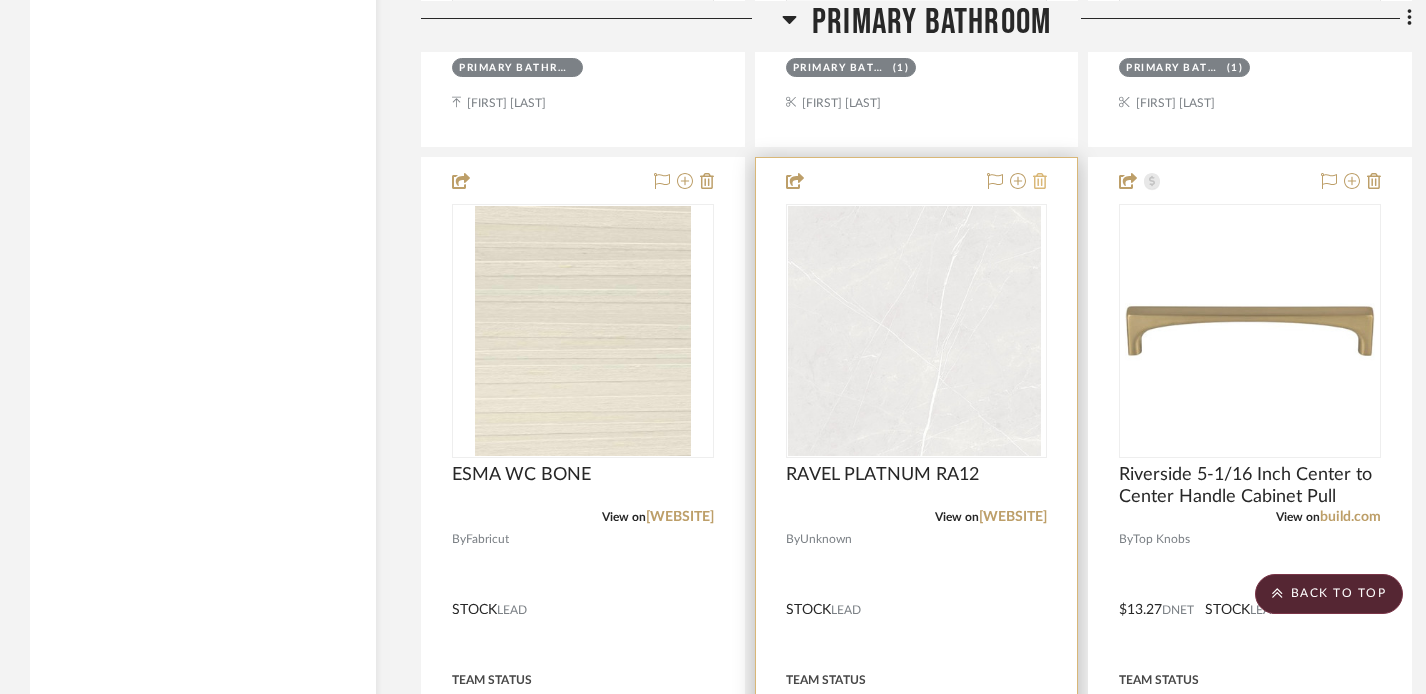 click at bounding box center (1040, 181) 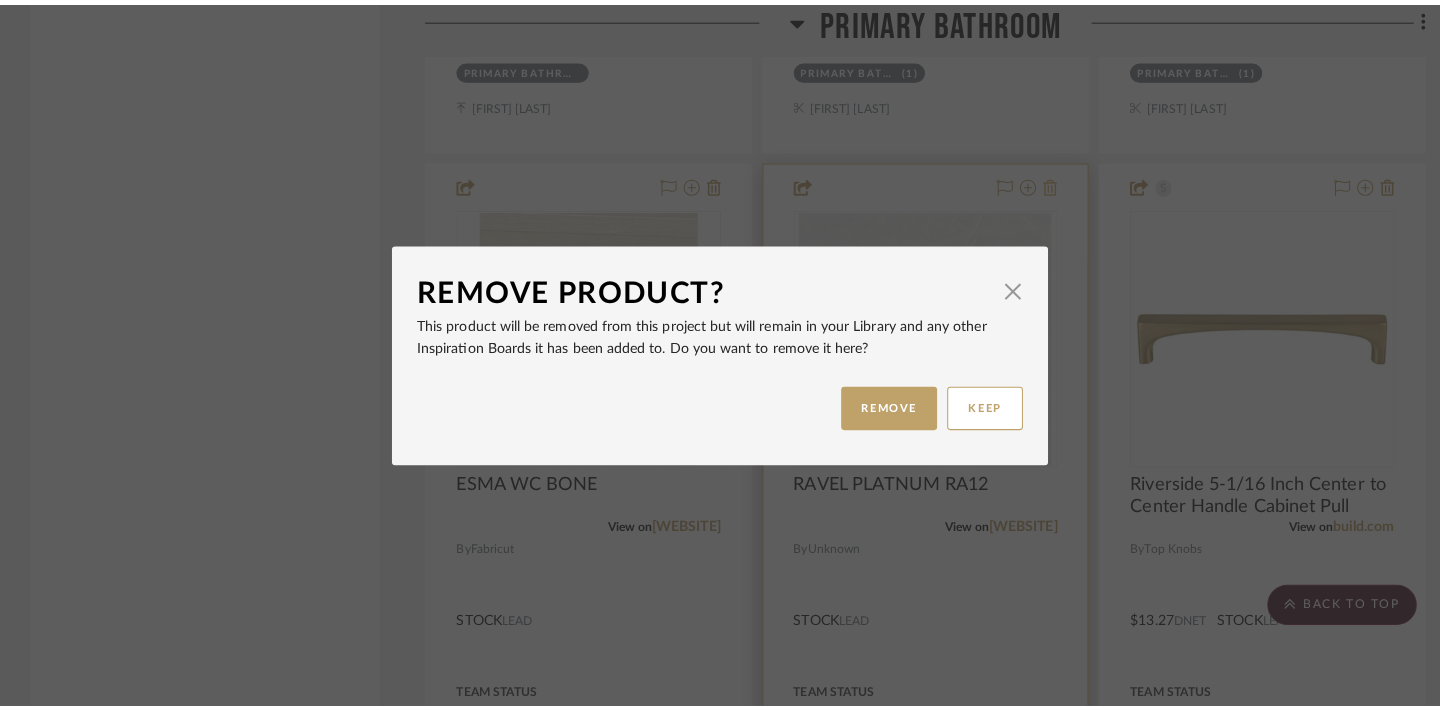 scroll, scrollTop: 0, scrollLeft: 0, axis: both 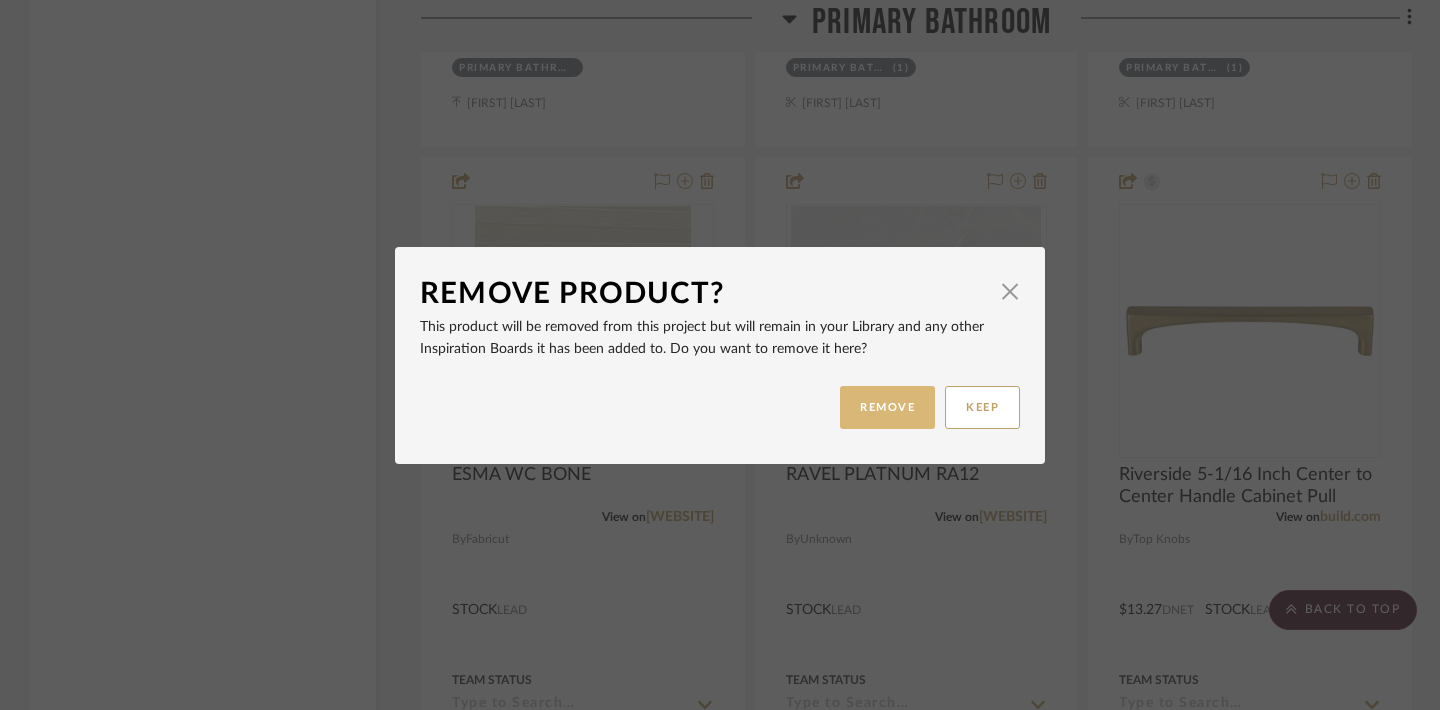 click on "REMOVE" at bounding box center (887, 407) 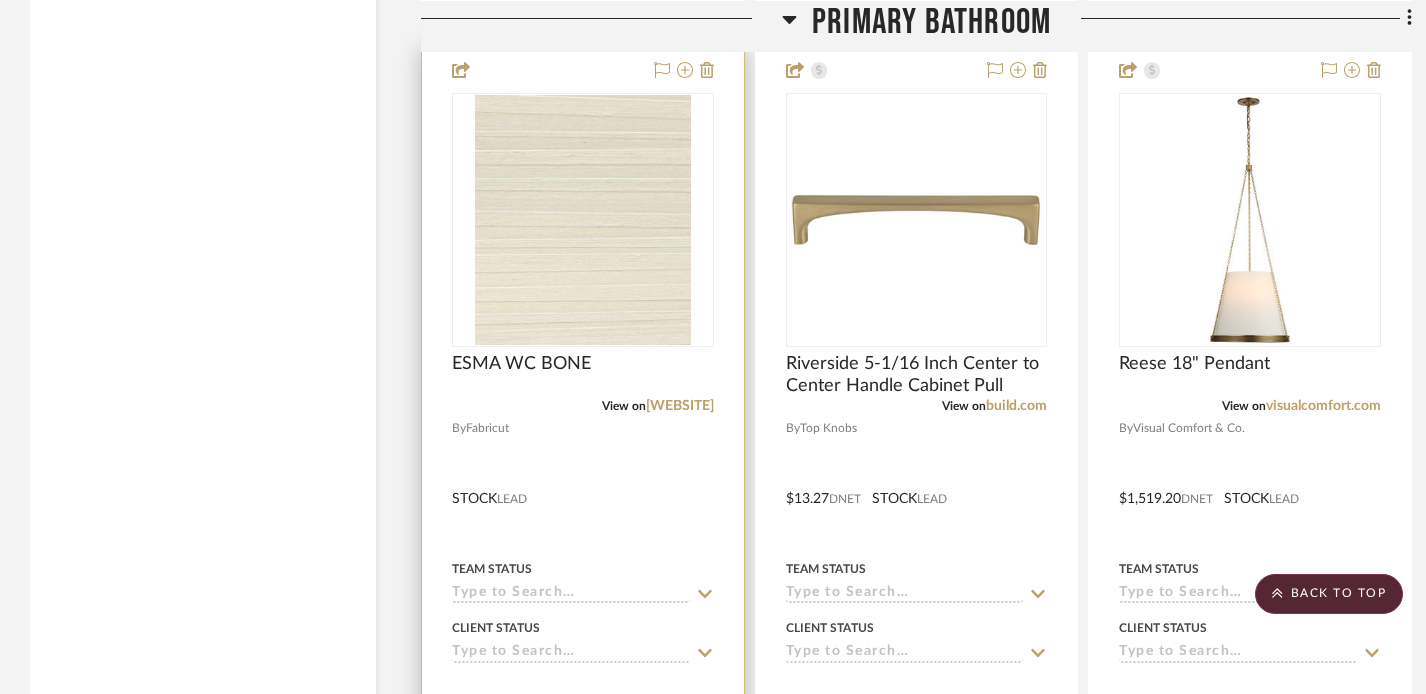 scroll, scrollTop: 9361, scrollLeft: 0, axis: vertical 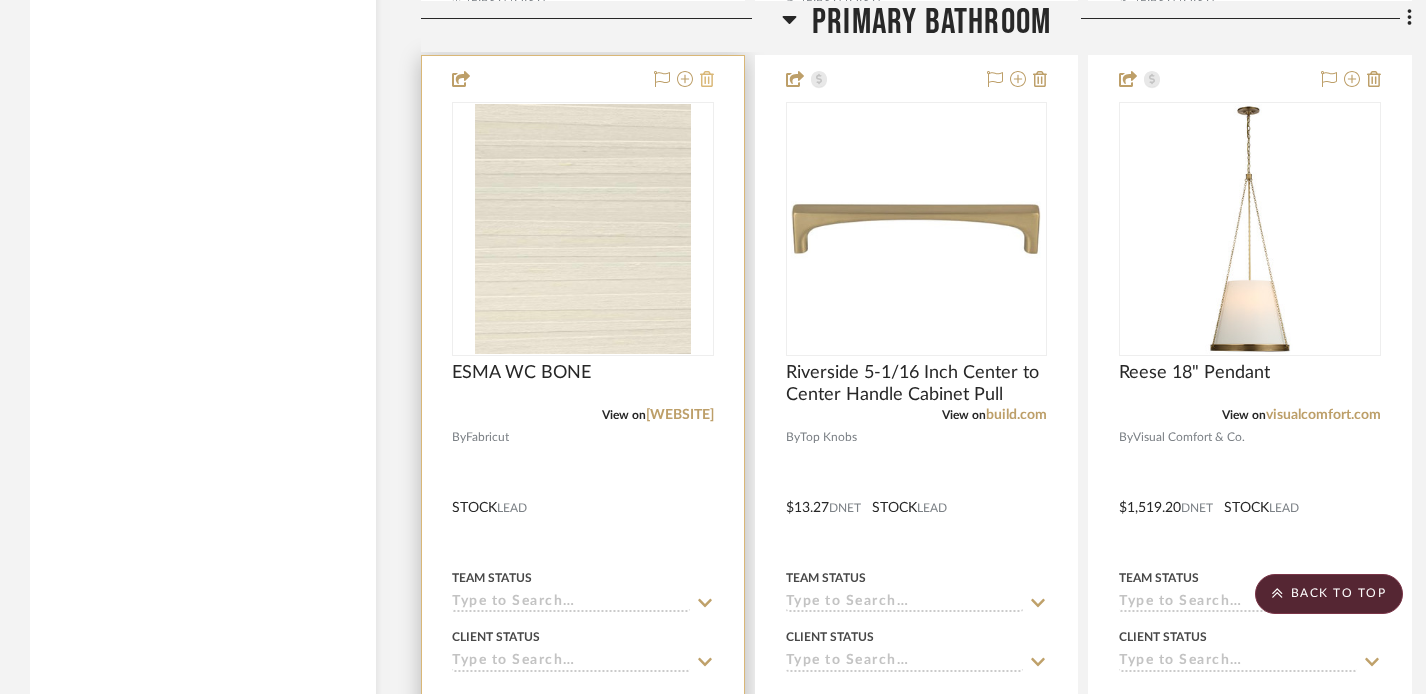 click at bounding box center [707, 79] 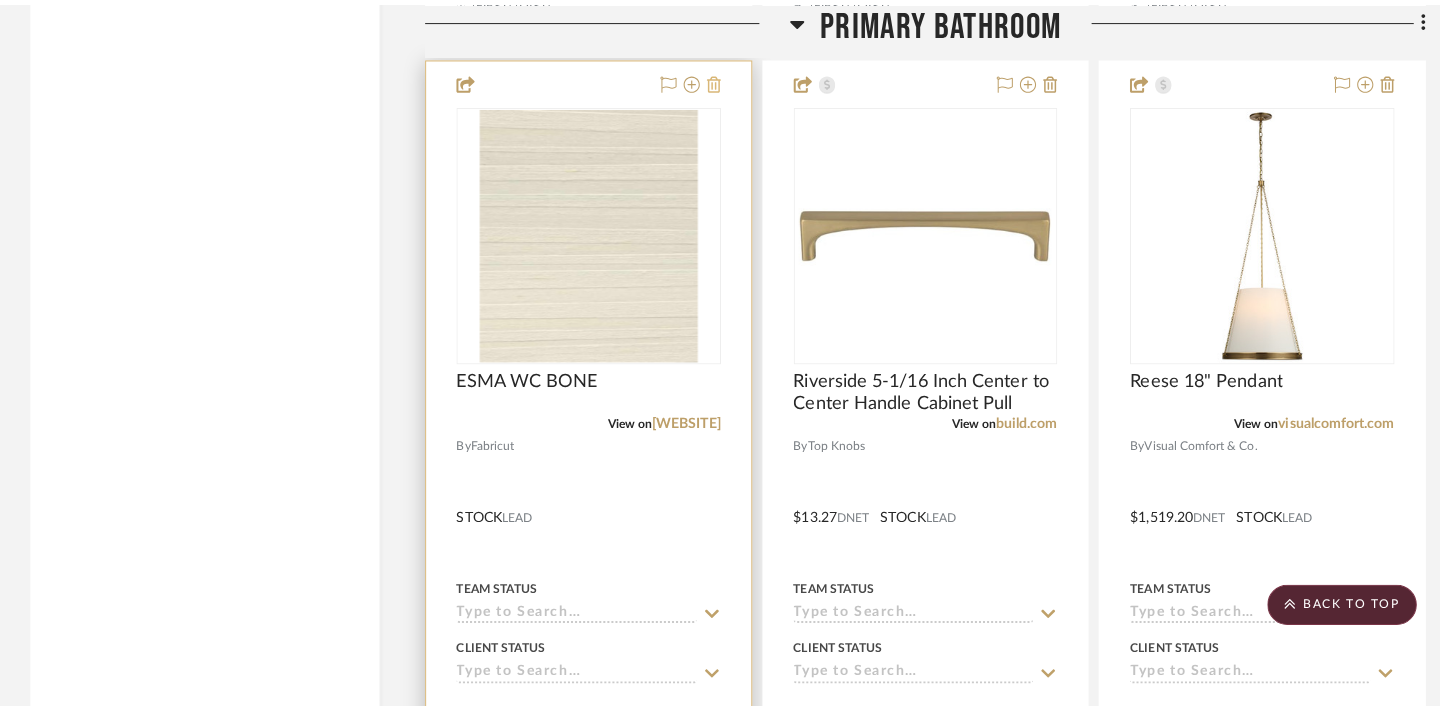 scroll, scrollTop: 0, scrollLeft: 0, axis: both 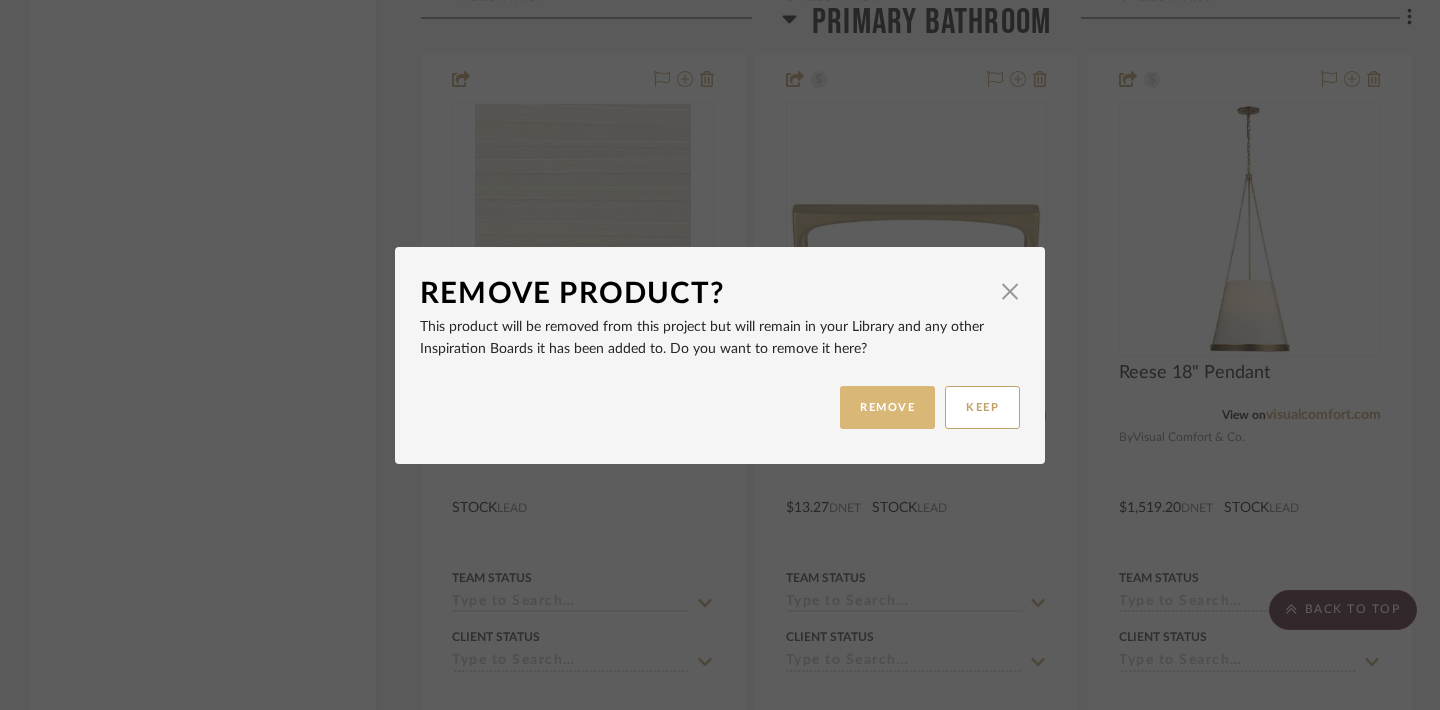 click on "REMOVE" at bounding box center [887, 407] 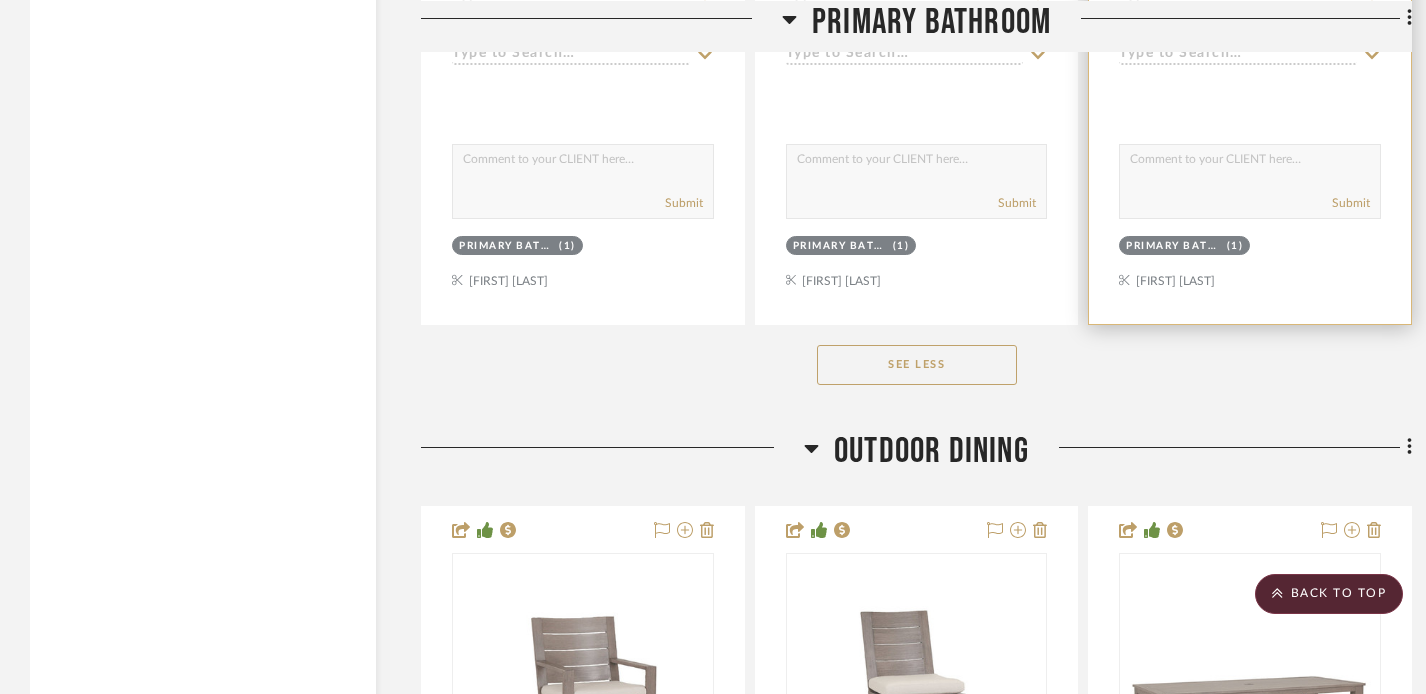 scroll, scrollTop: 10716, scrollLeft: 0, axis: vertical 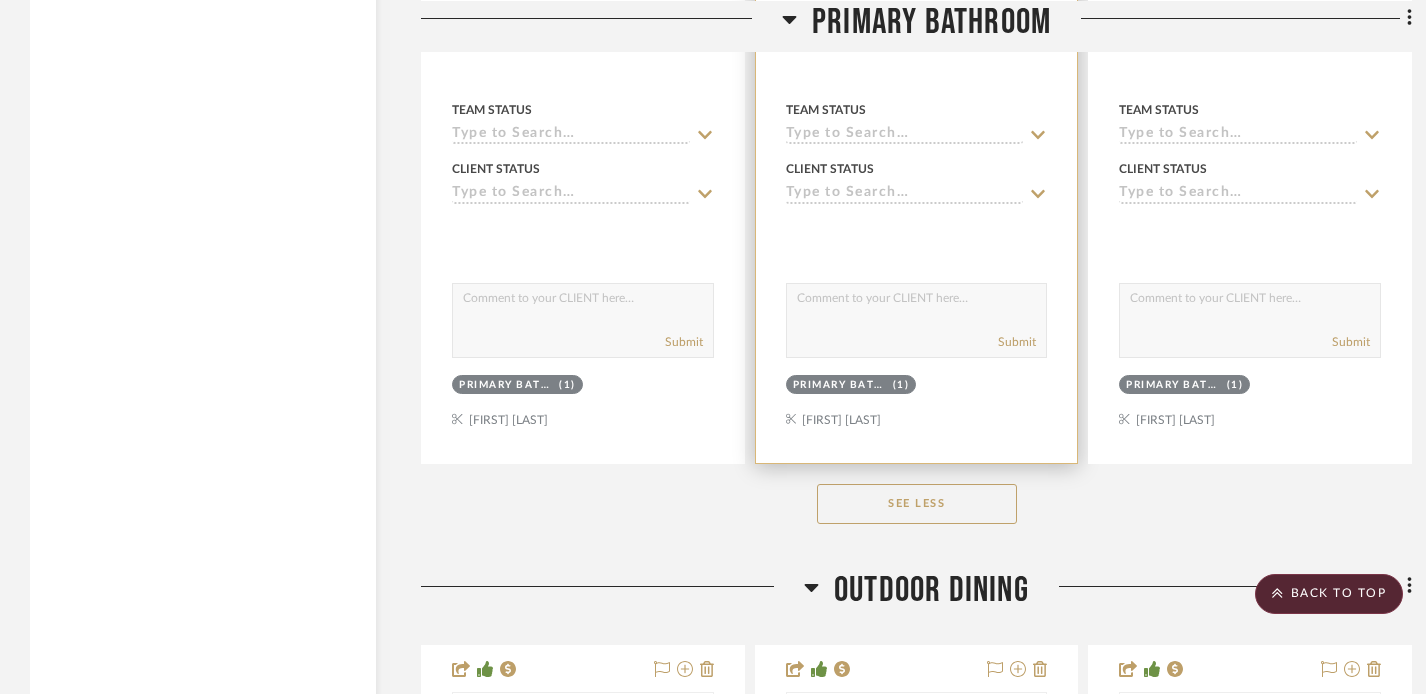 click at bounding box center (917, 25) 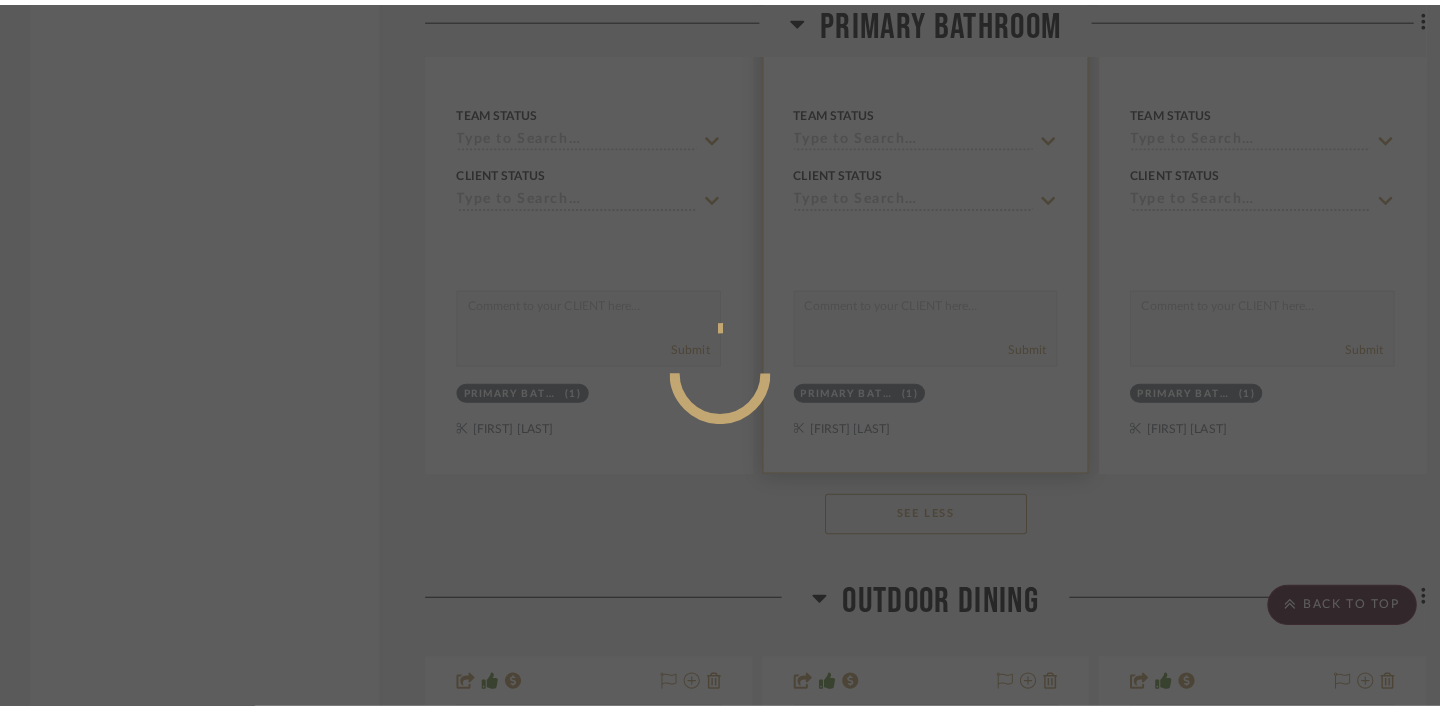 scroll, scrollTop: 0, scrollLeft: 0, axis: both 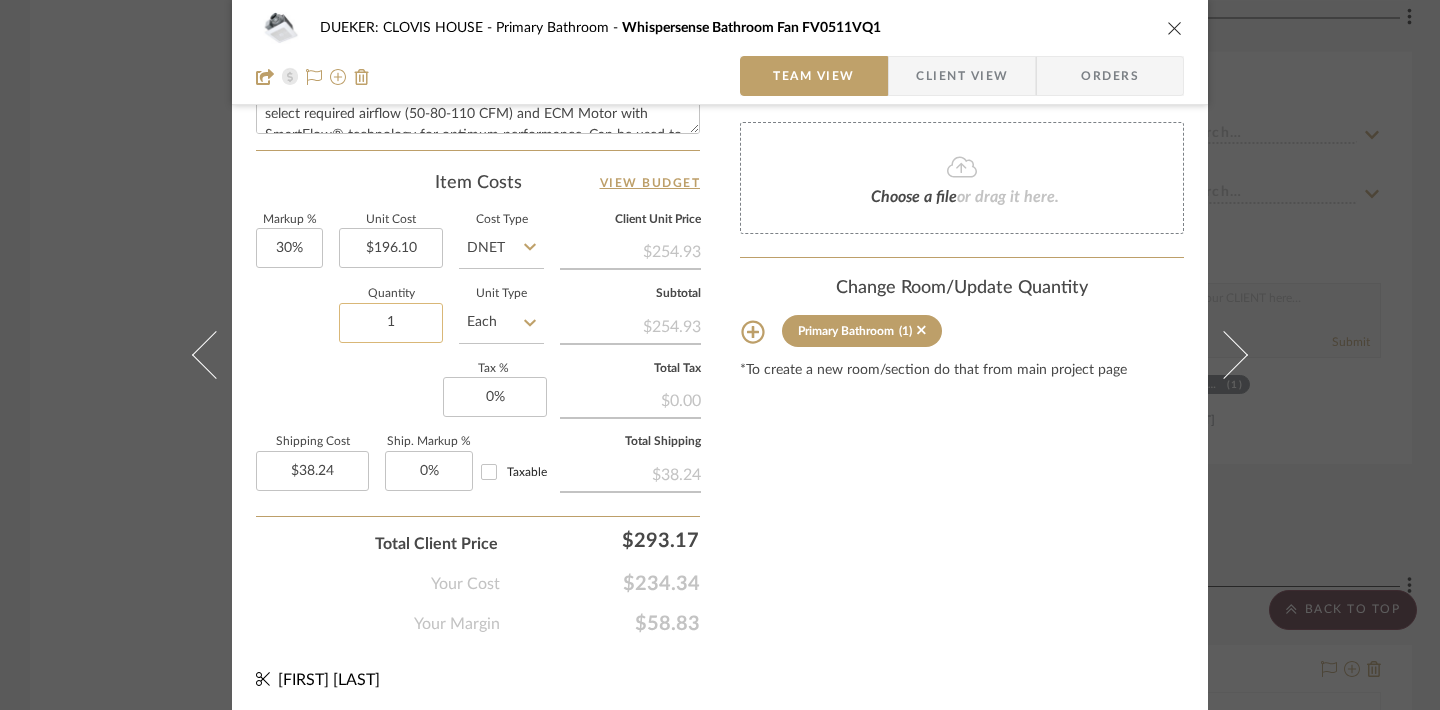 click on "1" at bounding box center (391, 323) 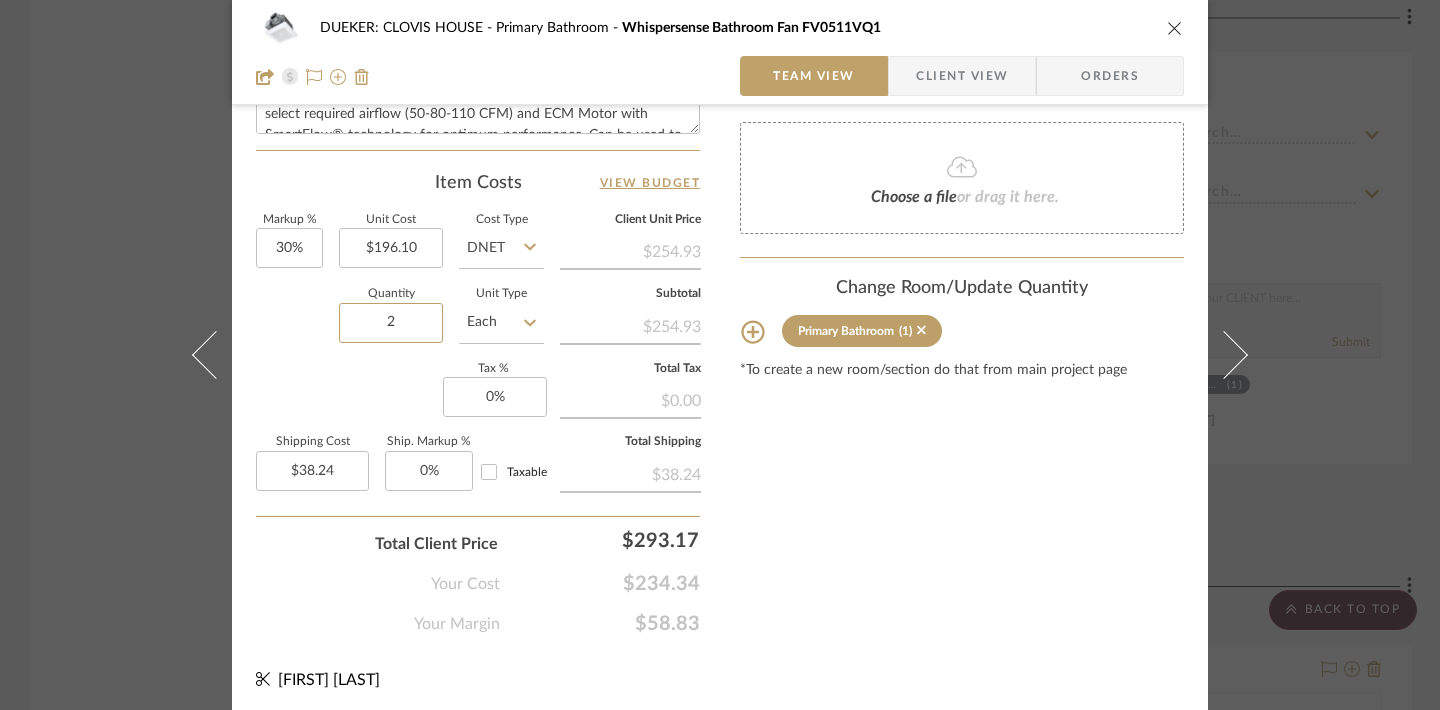 type on "2" 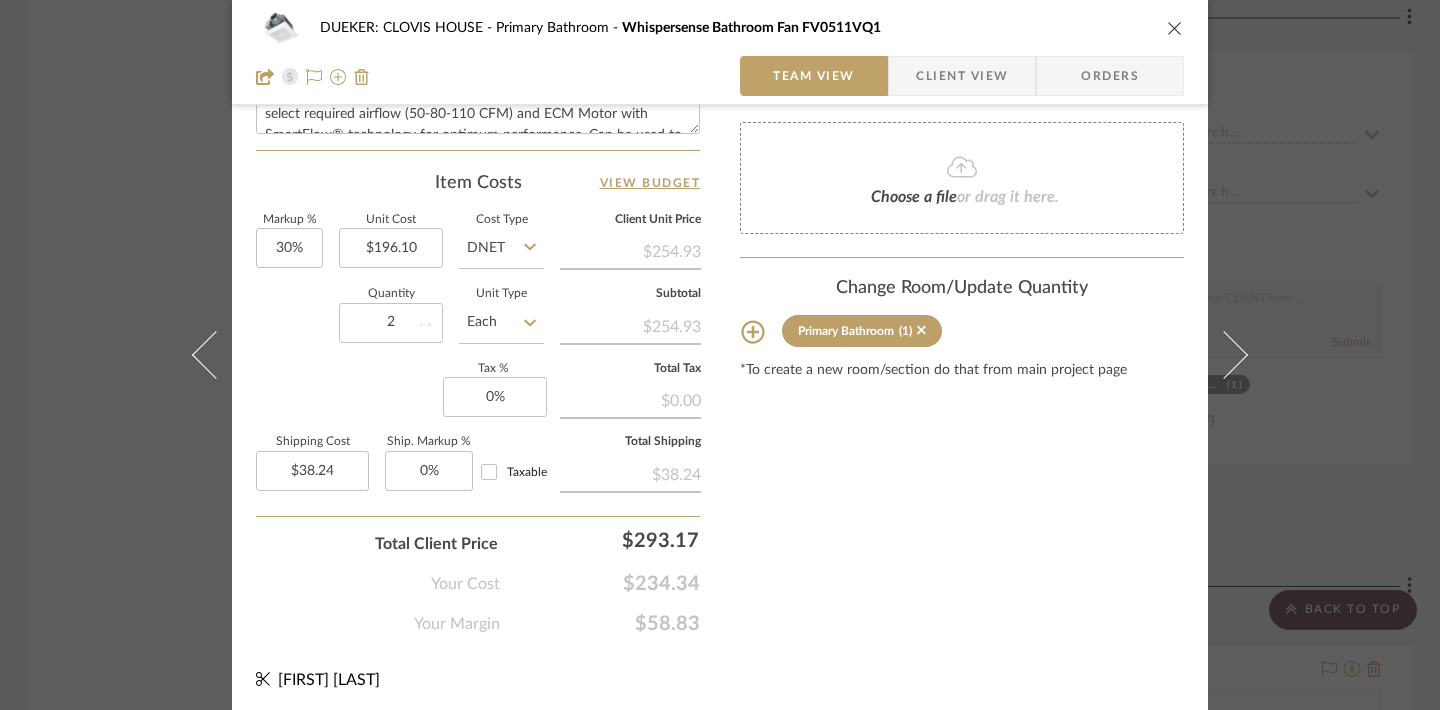 click on "Content here copies to Client View - confirm visibility there.  Show in Client Dashboard   Include in Budget   View Budget  Team Status  Lead Time  In Stock Weeks  Est. Min  Est. Max   Due Date   Install Date  Tasks / To-Dos /  team Messaging  Leave yourself a note here or share next steps with your team. You will receive emails when they
respond!  Invite Collaborator Internal Notes  Documents  Choose a file  or drag it here. Change Room/Update Quantity  Primary Bathroom  (1) *To create a new room/section do that from main project page" at bounding box center [962, -138] 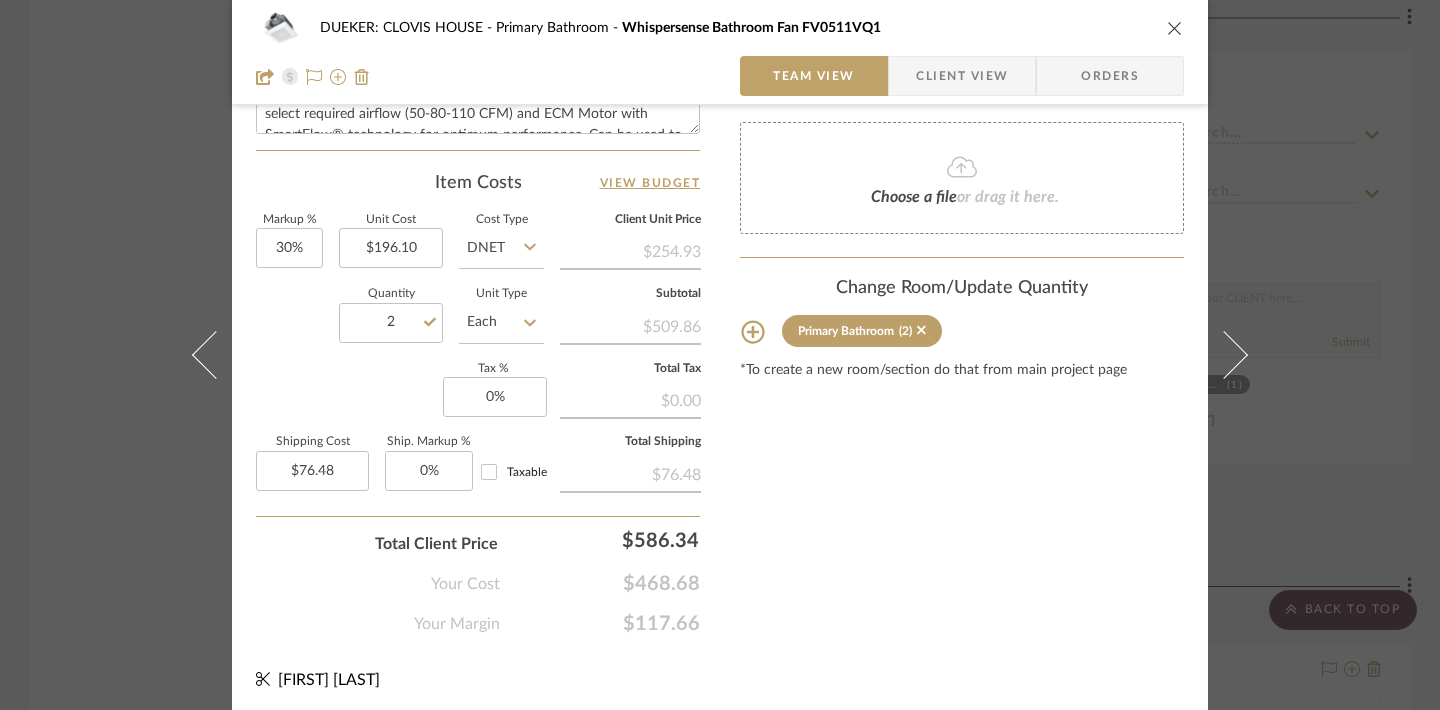 click at bounding box center (1175, 28) 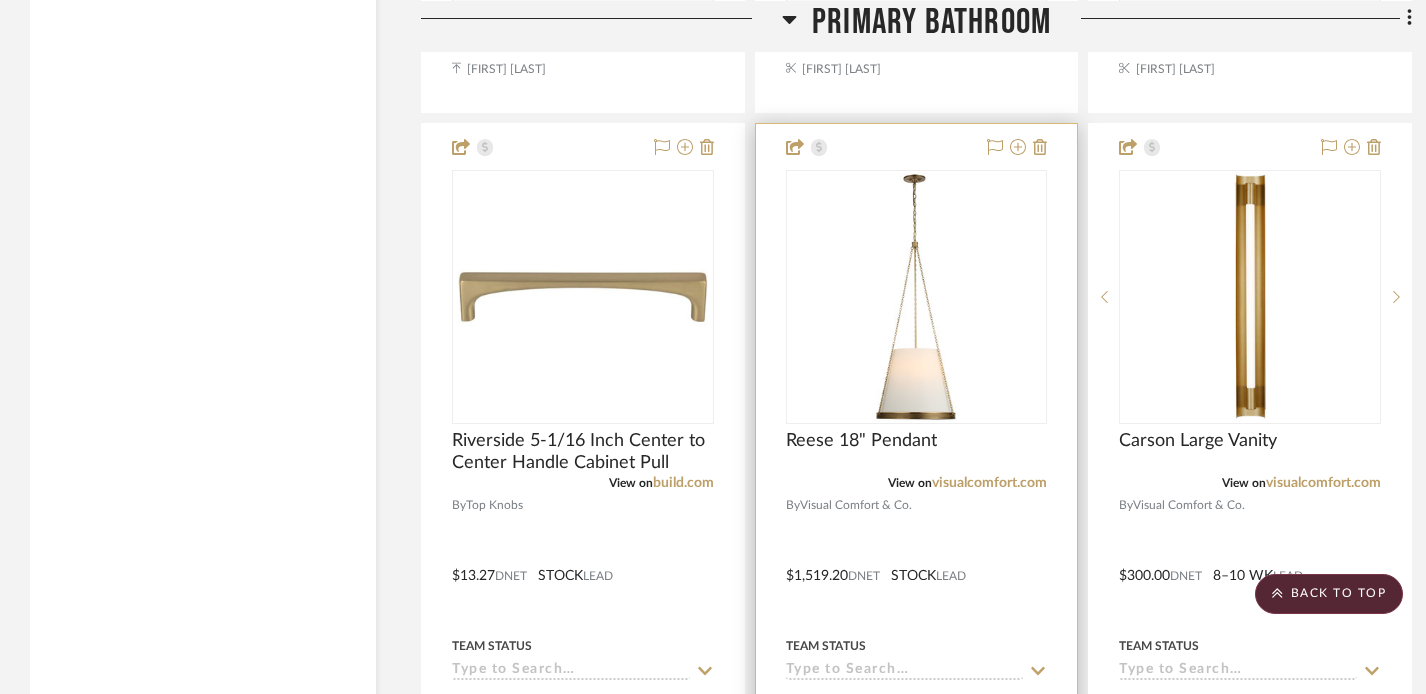 scroll, scrollTop: 9285, scrollLeft: 0, axis: vertical 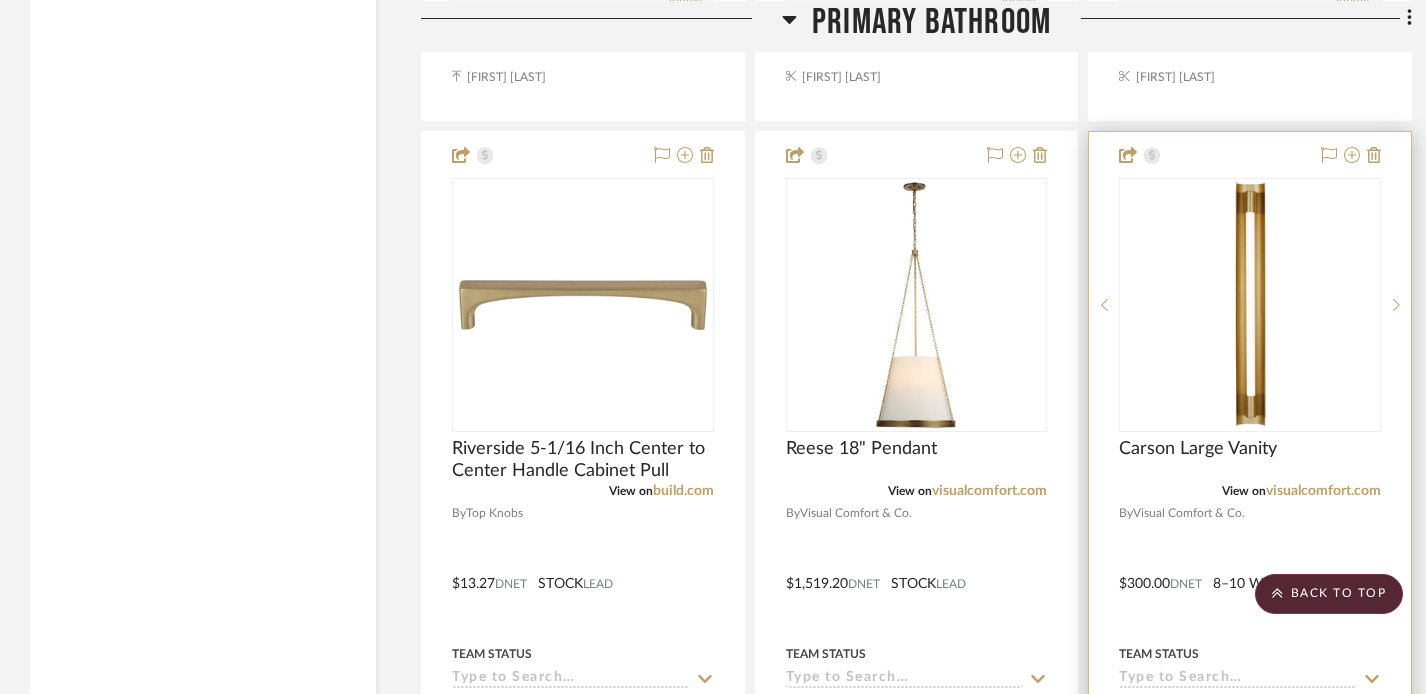 click at bounding box center (1250, 305) 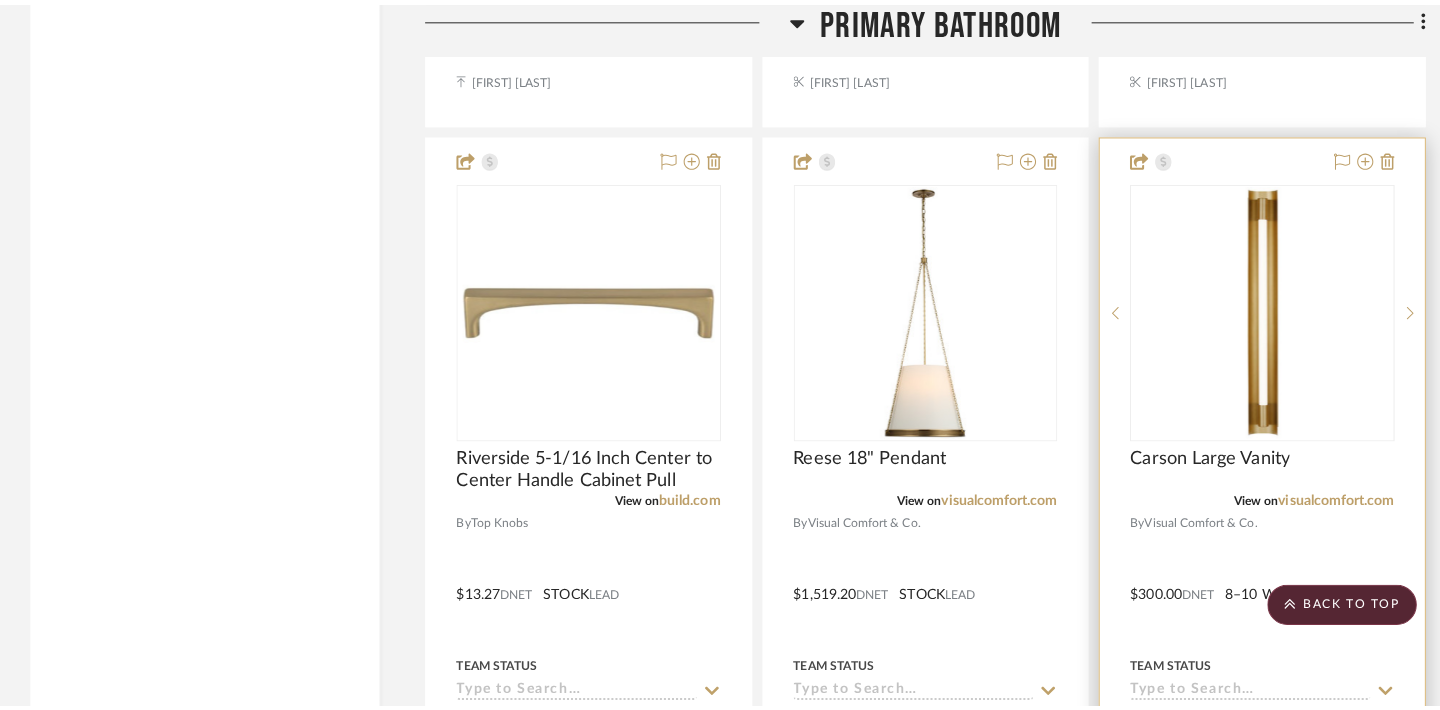 scroll, scrollTop: 0, scrollLeft: 0, axis: both 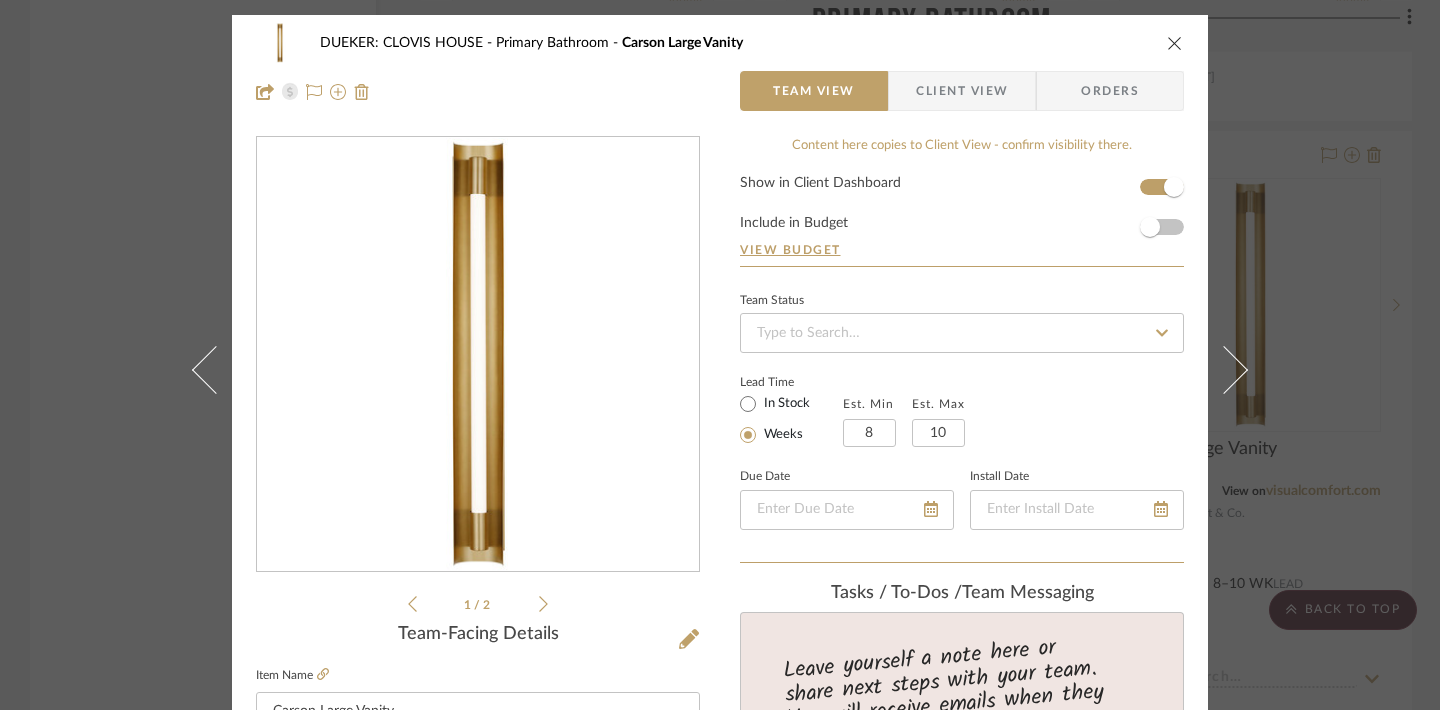 click at bounding box center [1175, 43] 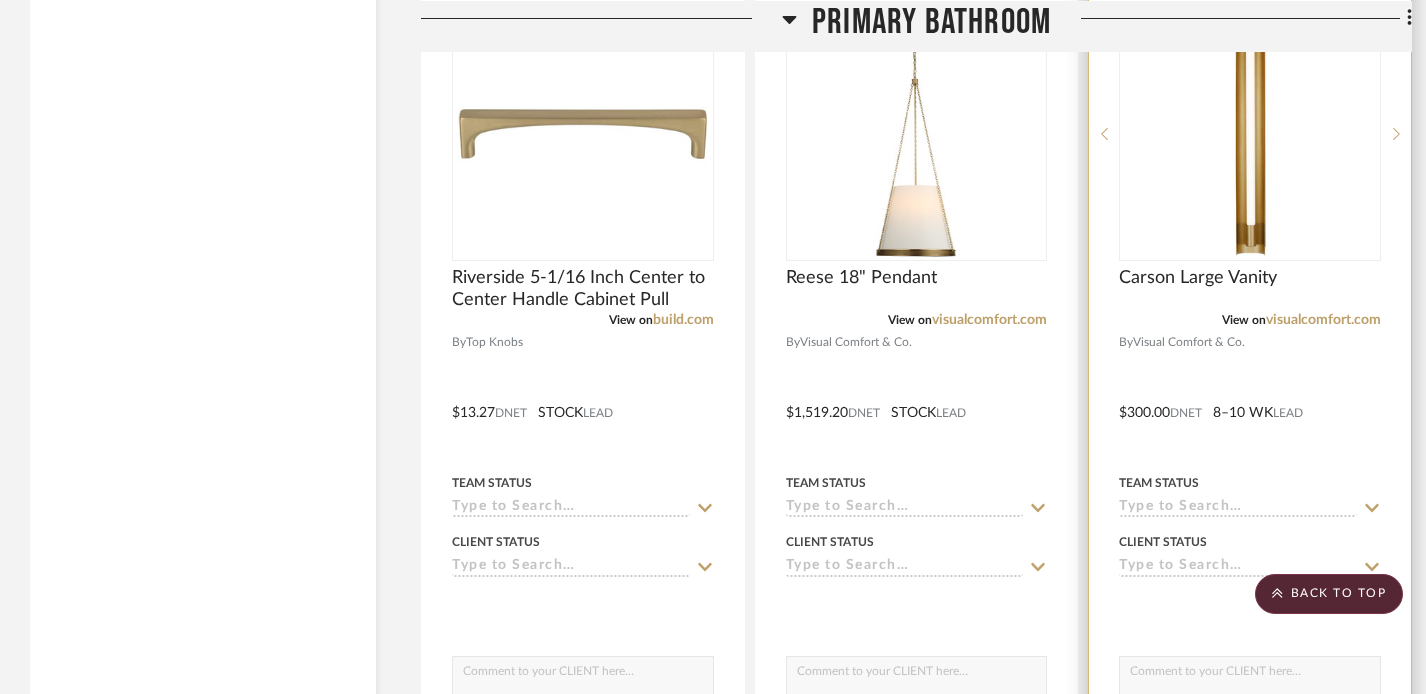 scroll, scrollTop: 9460, scrollLeft: 0, axis: vertical 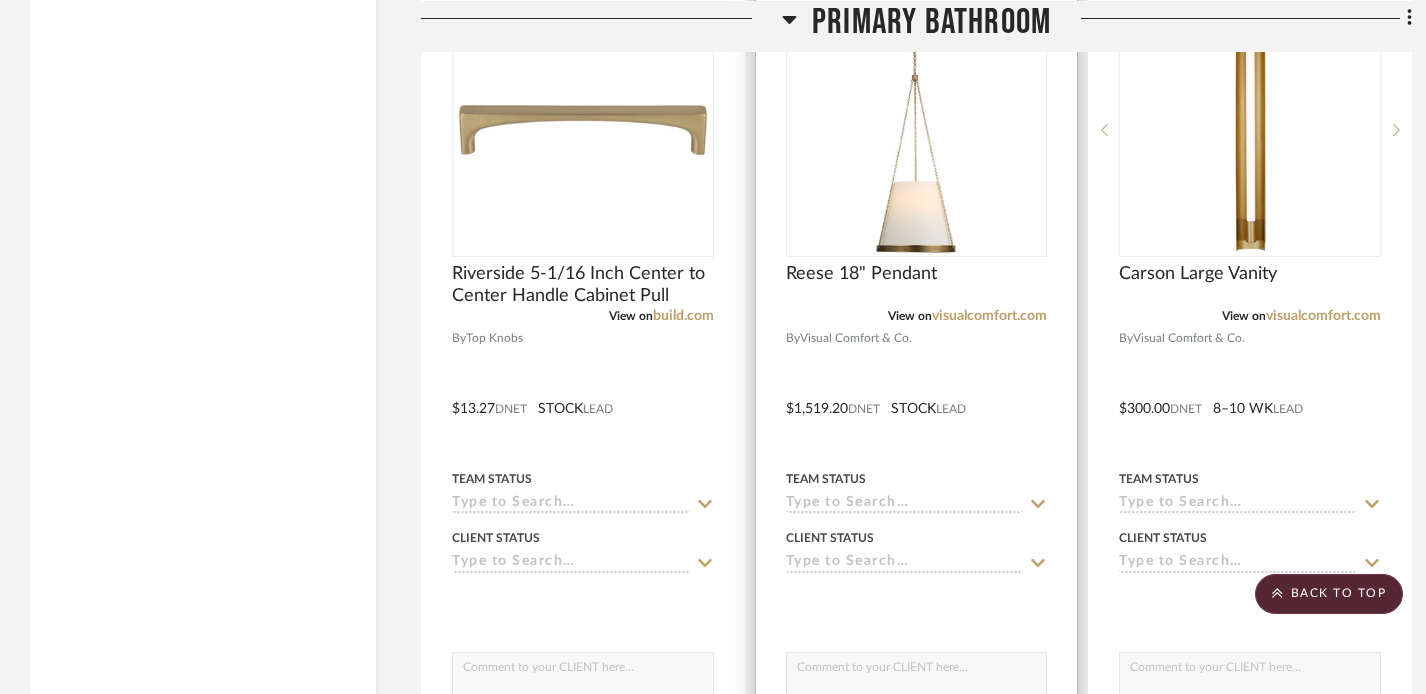 click at bounding box center (917, 394) 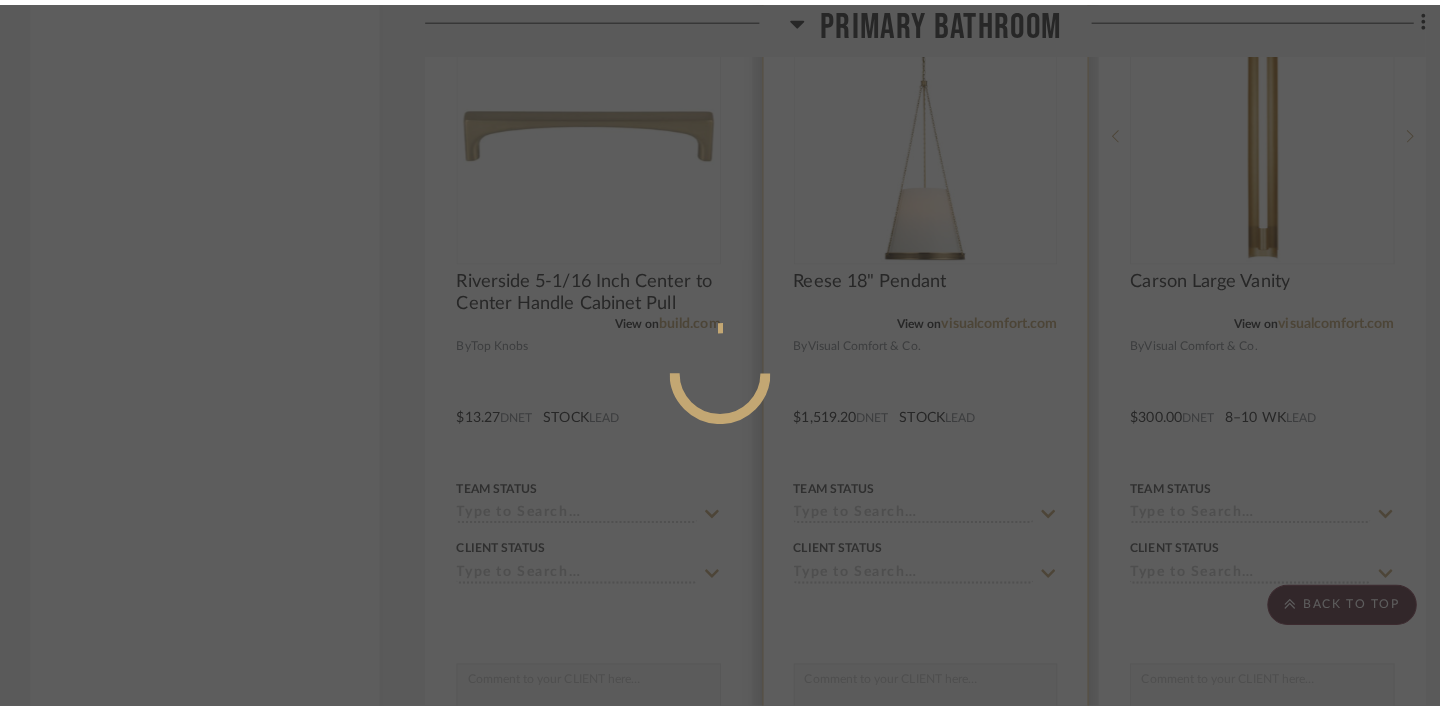 scroll, scrollTop: 0, scrollLeft: 0, axis: both 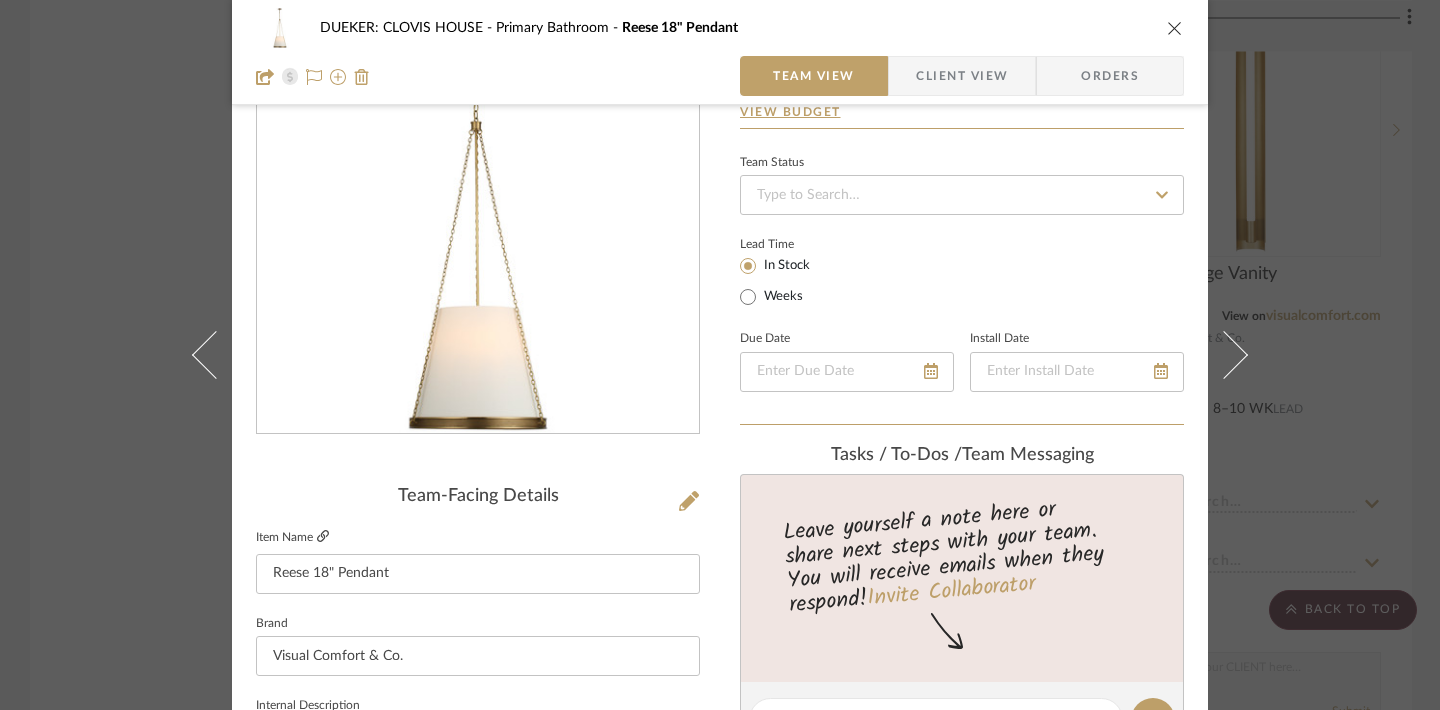 click at bounding box center [323, 536] 